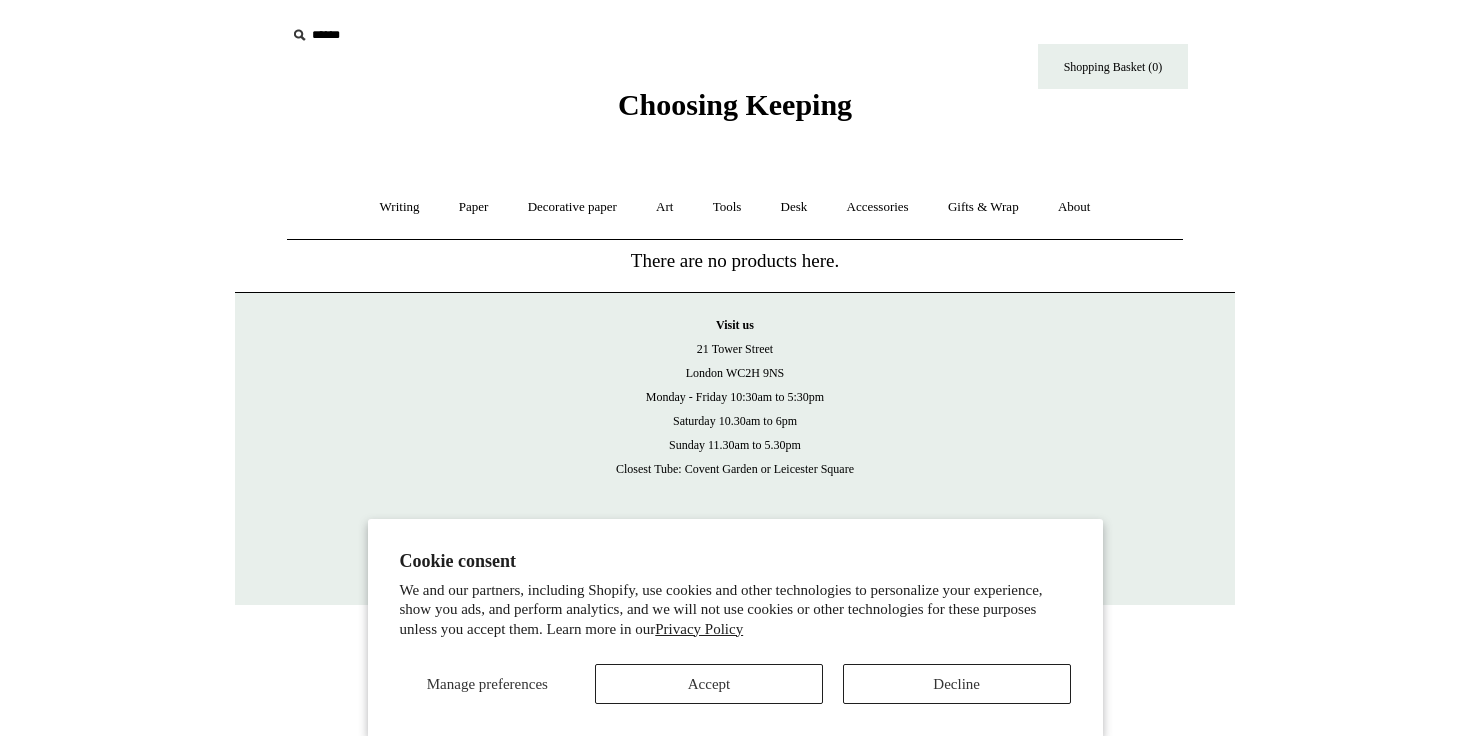 scroll, scrollTop: 0, scrollLeft: 0, axis: both 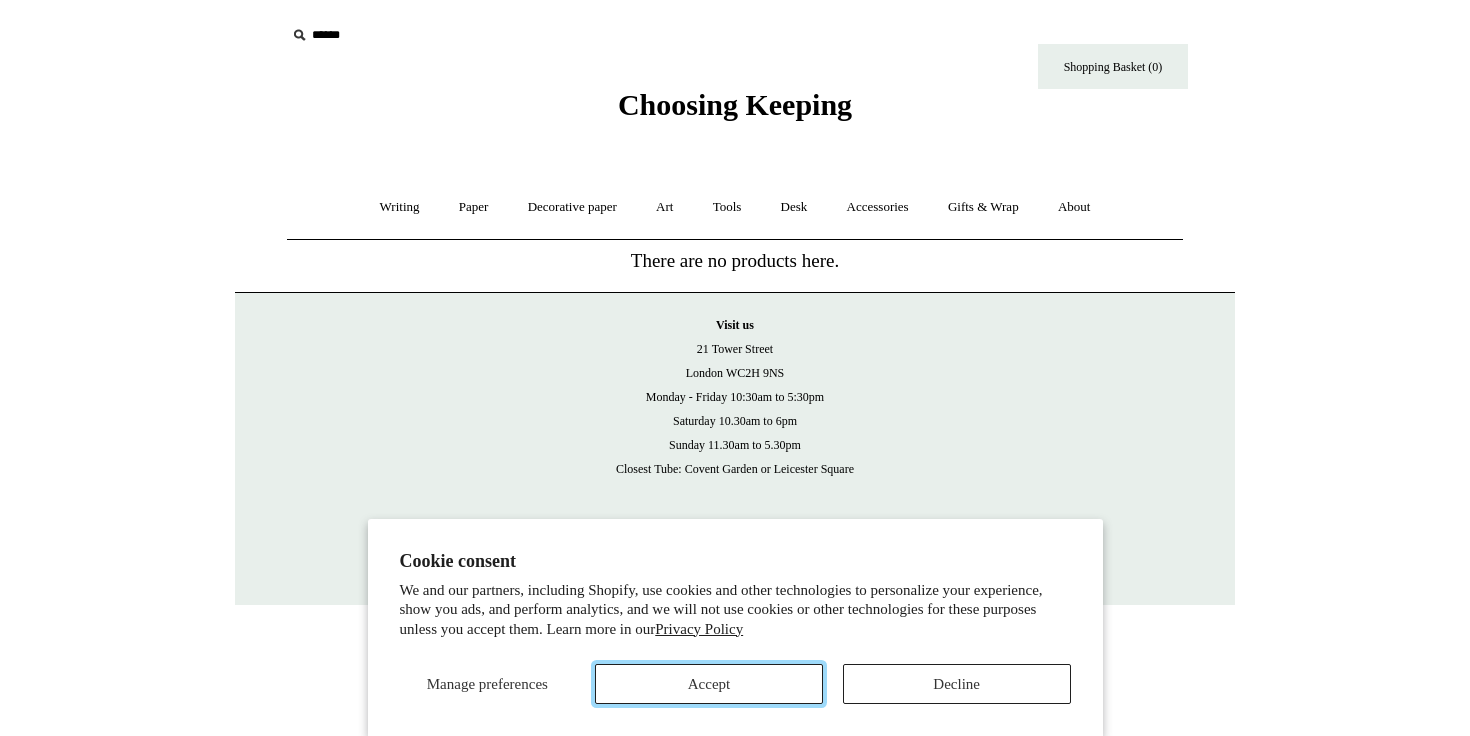 click on "Accept" at bounding box center [709, 684] 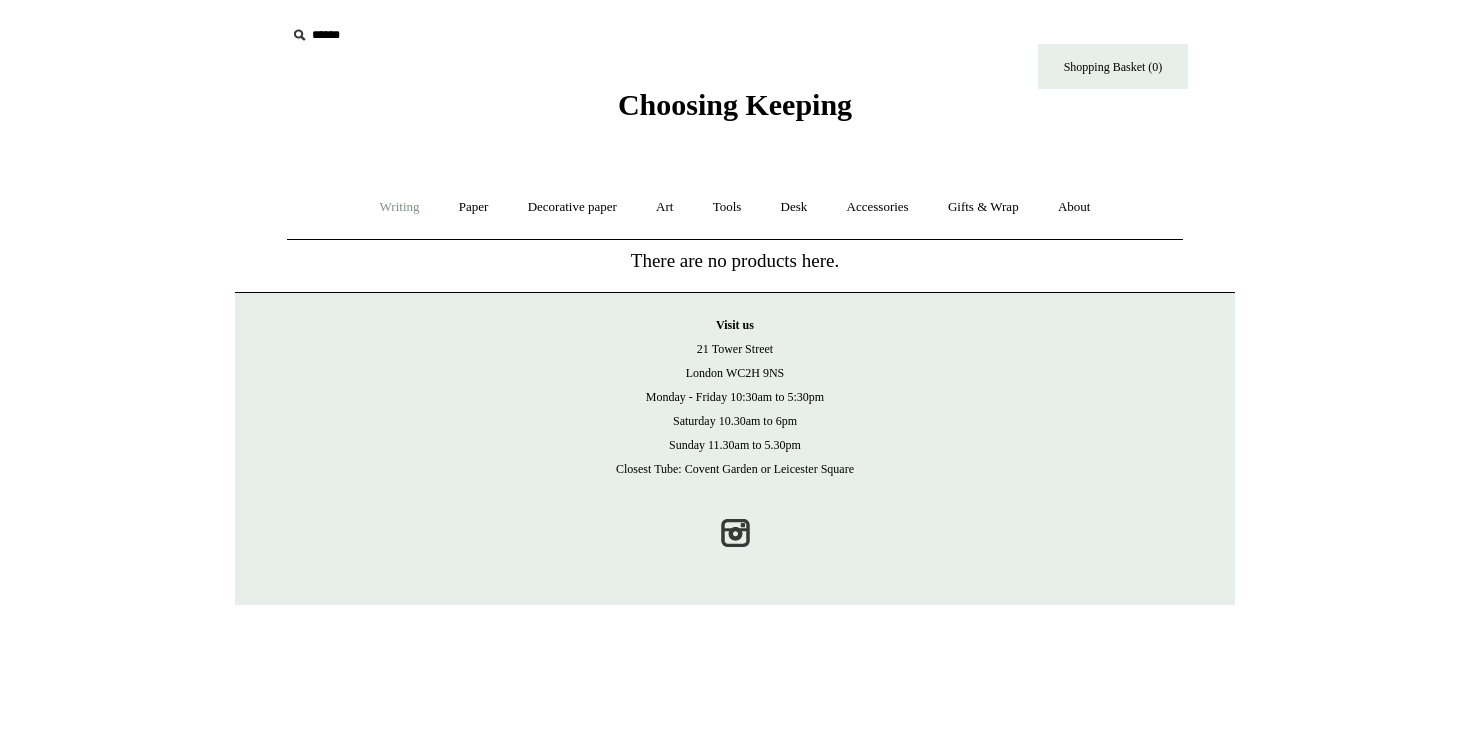click on "Writing +" at bounding box center [400, 207] 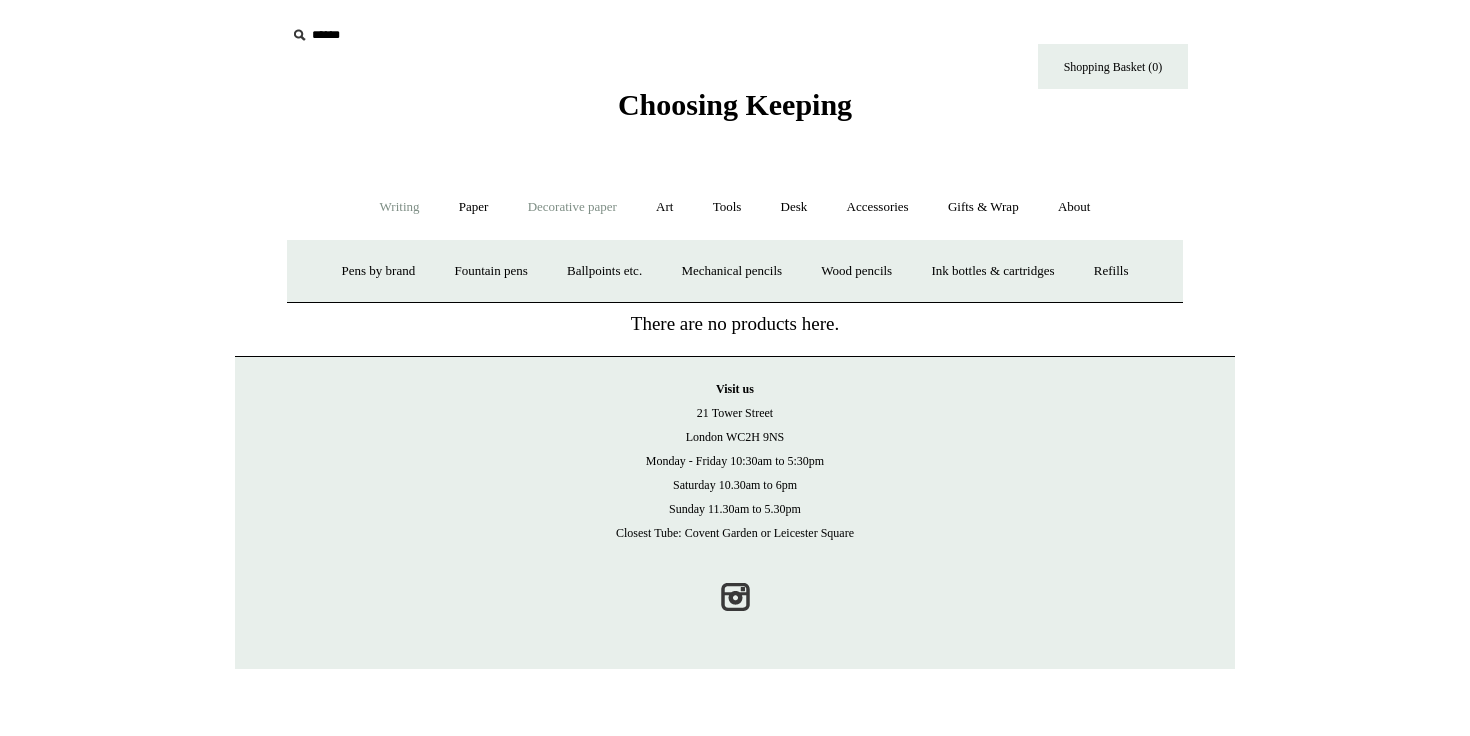 click on "Decorative paper +" at bounding box center [572, 207] 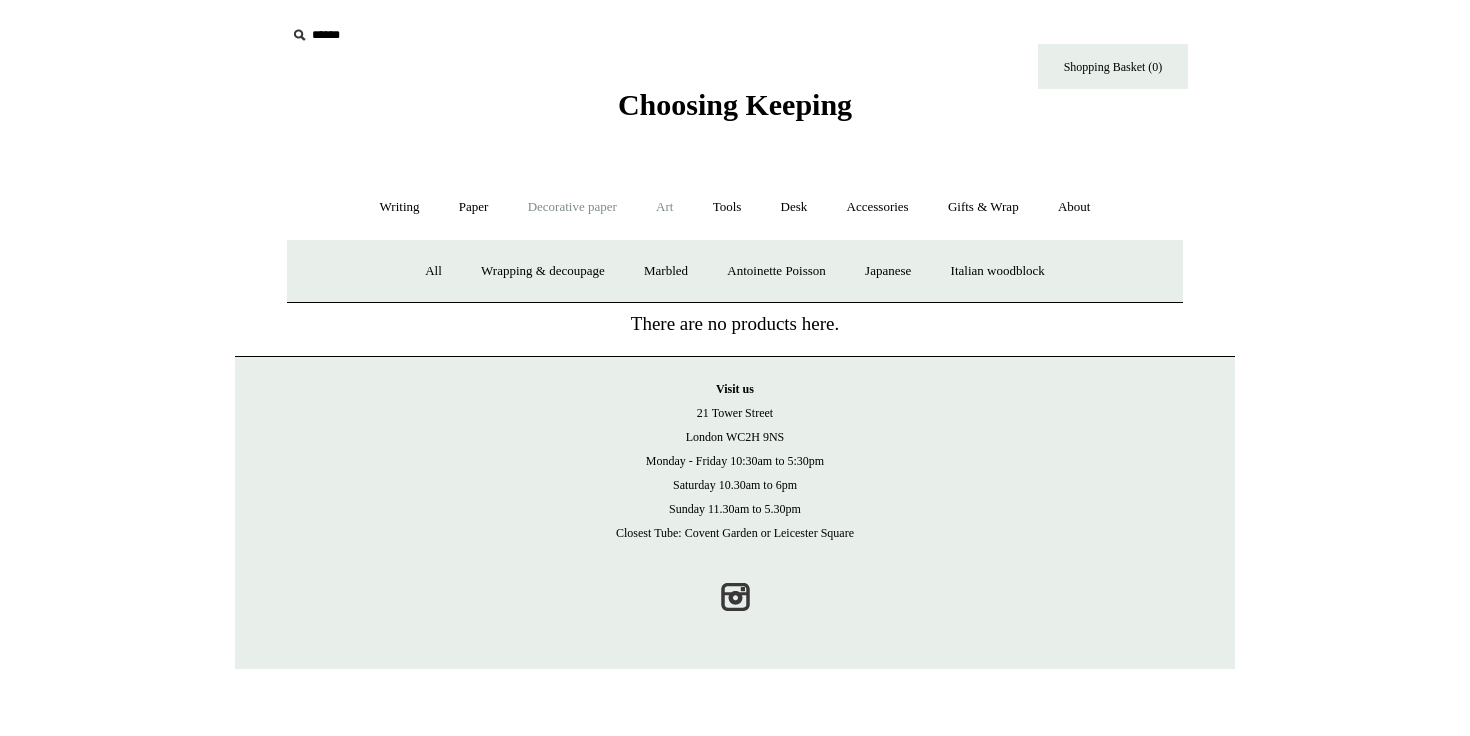 click on "Art +" at bounding box center (664, 207) 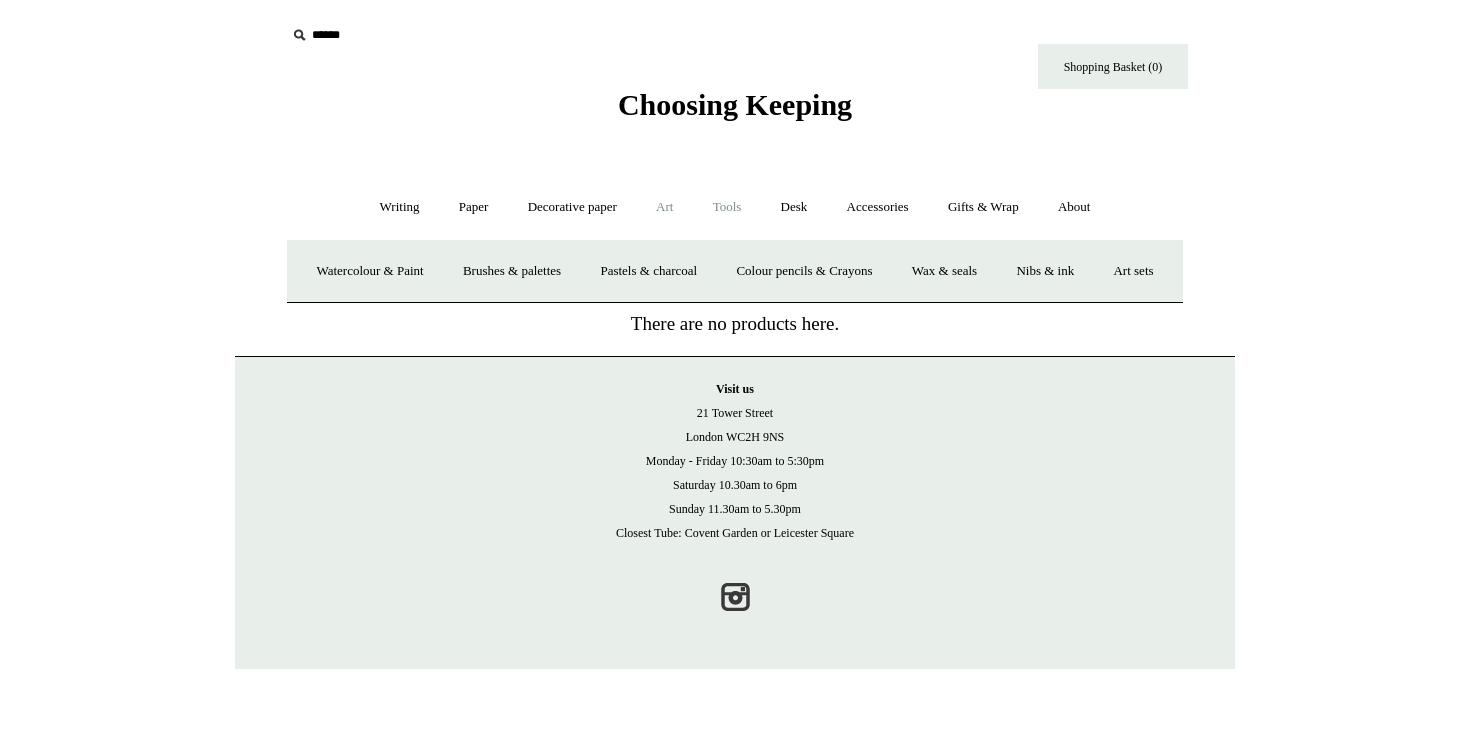 click on "Tools +" at bounding box center (727, 207) 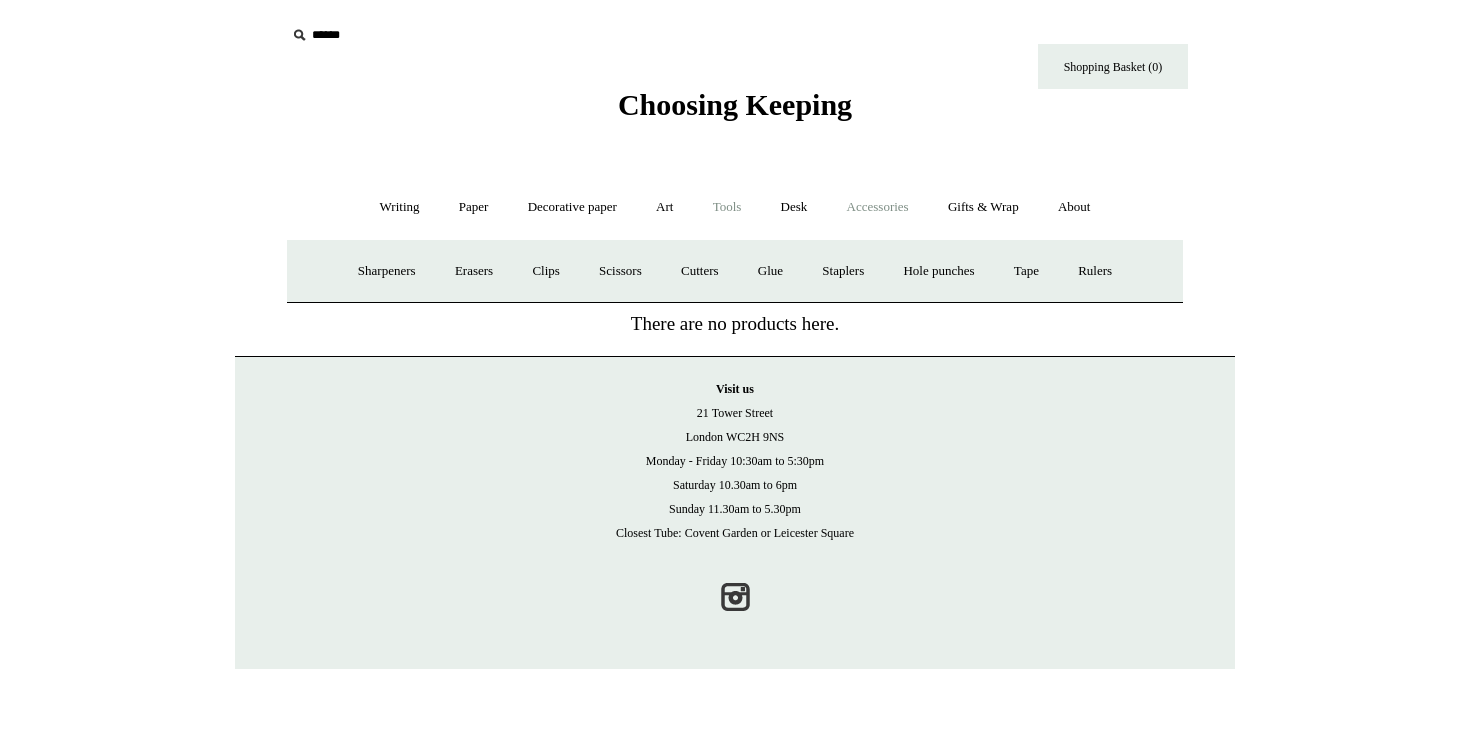 click on "Accessories +" at bounding box center [878, 207] 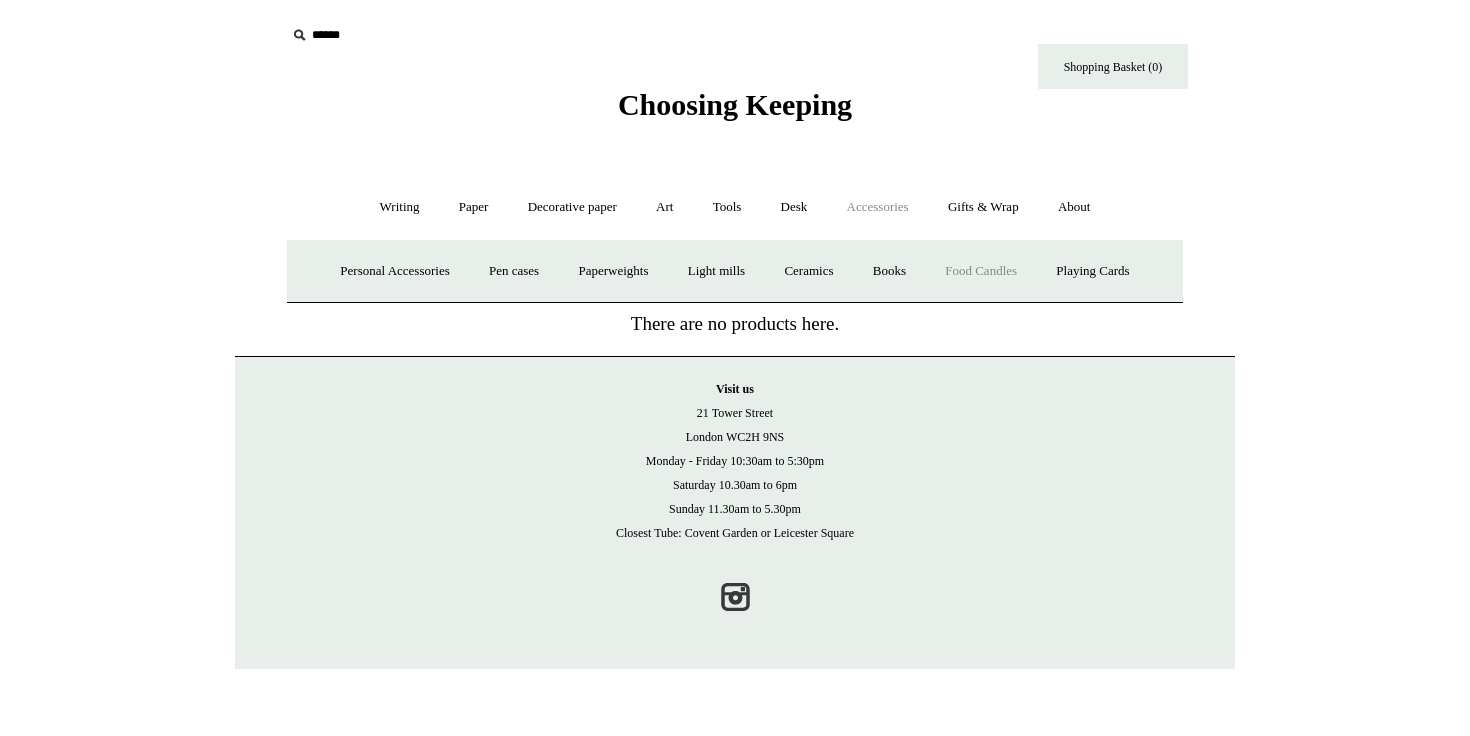 click on "Food Candles" at bounding box center (981, 271) 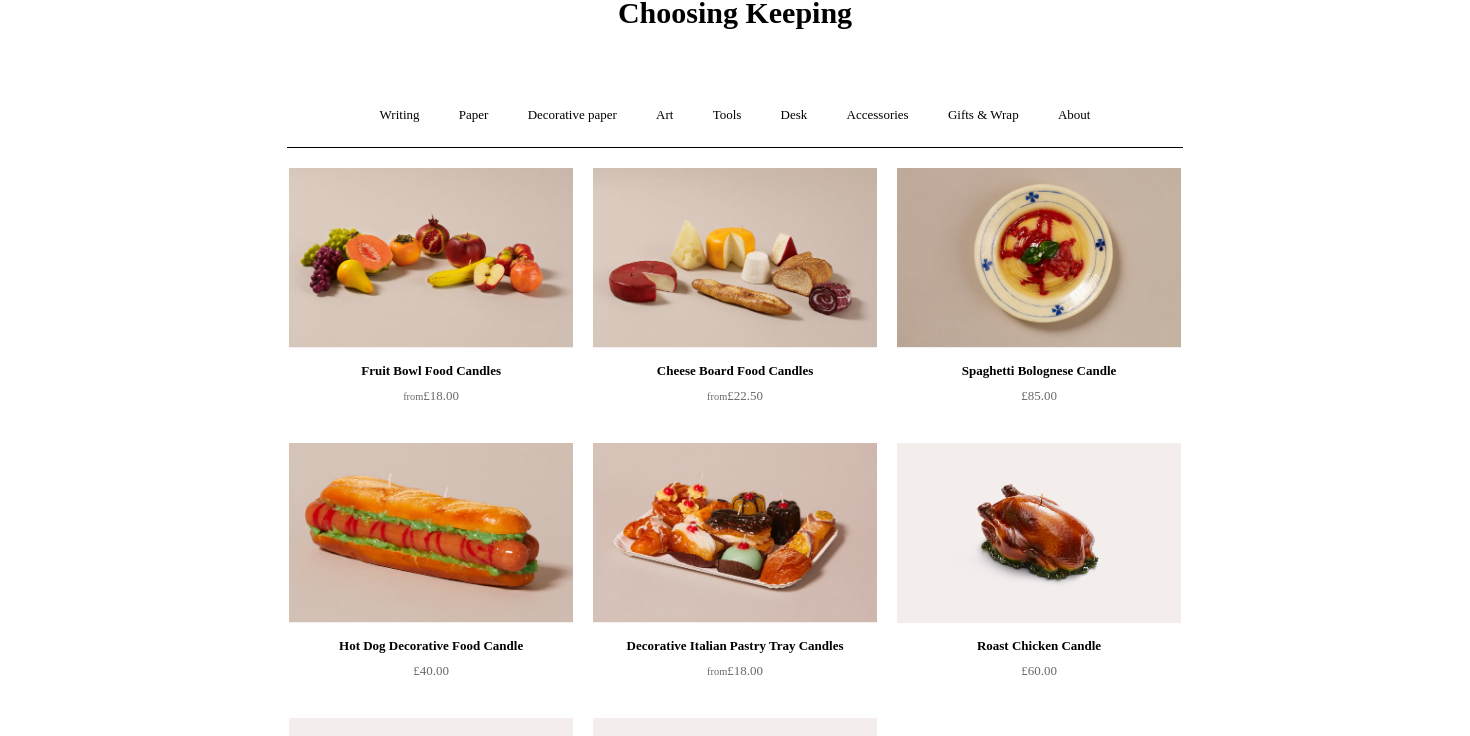 scroll, scrollTop: 55, scrollLeft: 0, axis: vertical 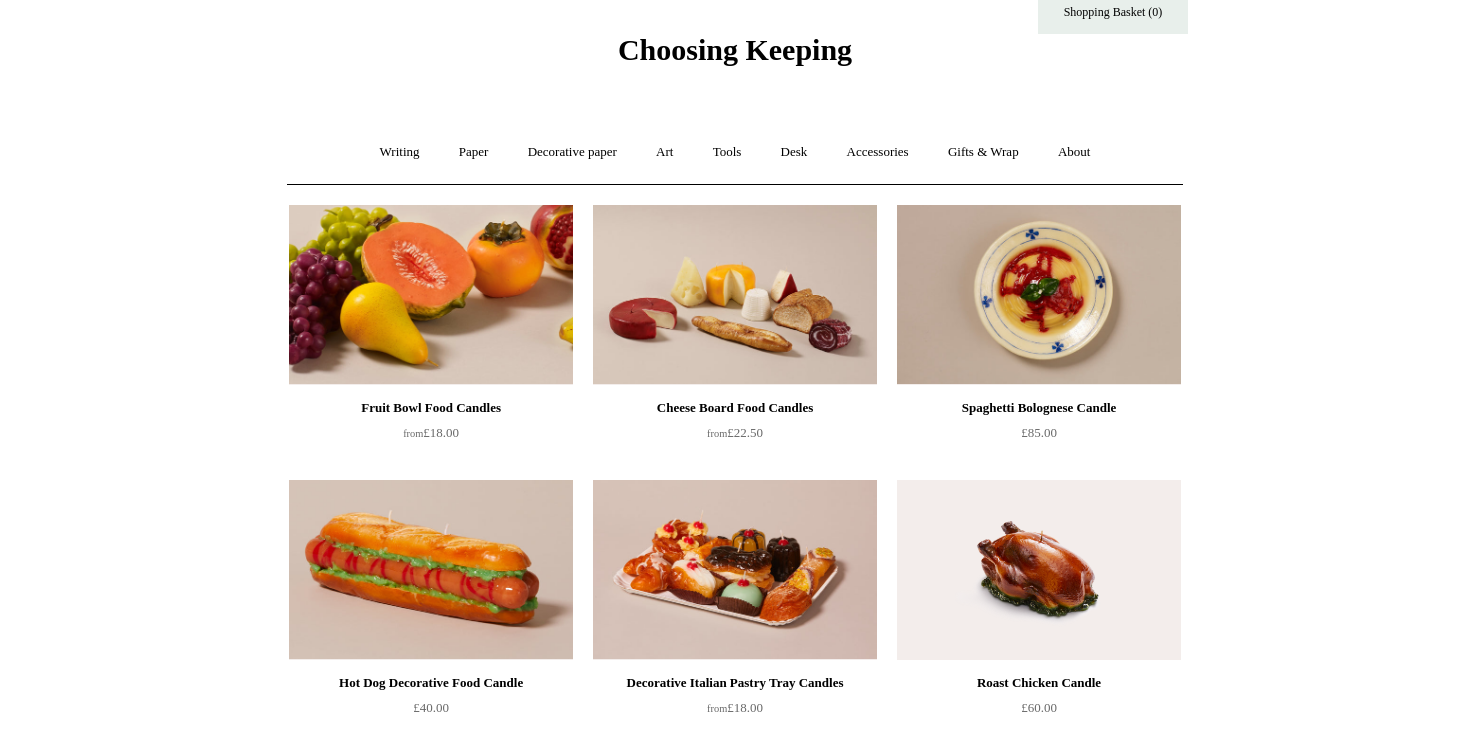 click at bounding box center (431, 295) 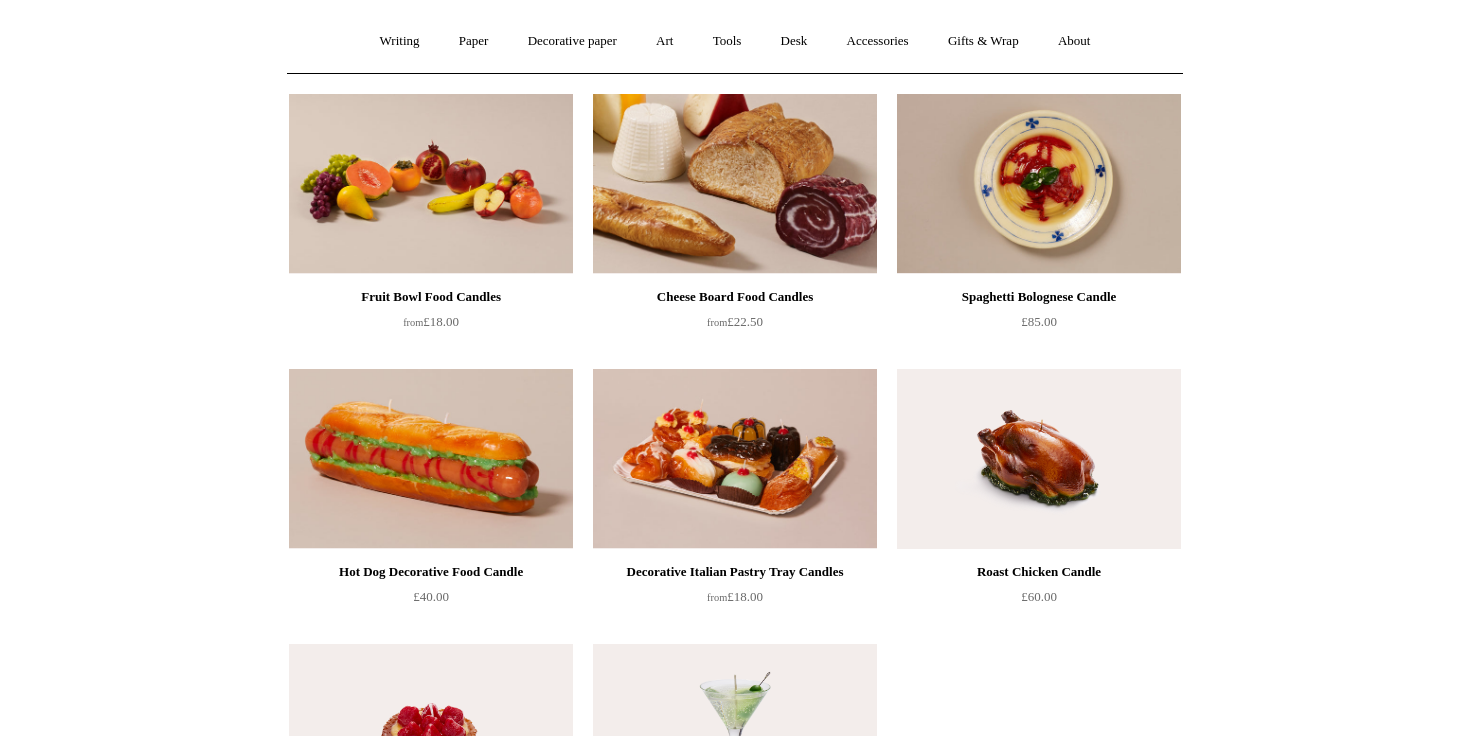 scroll, scrollTop: 156, scrollLeft: 0, axis: vertical 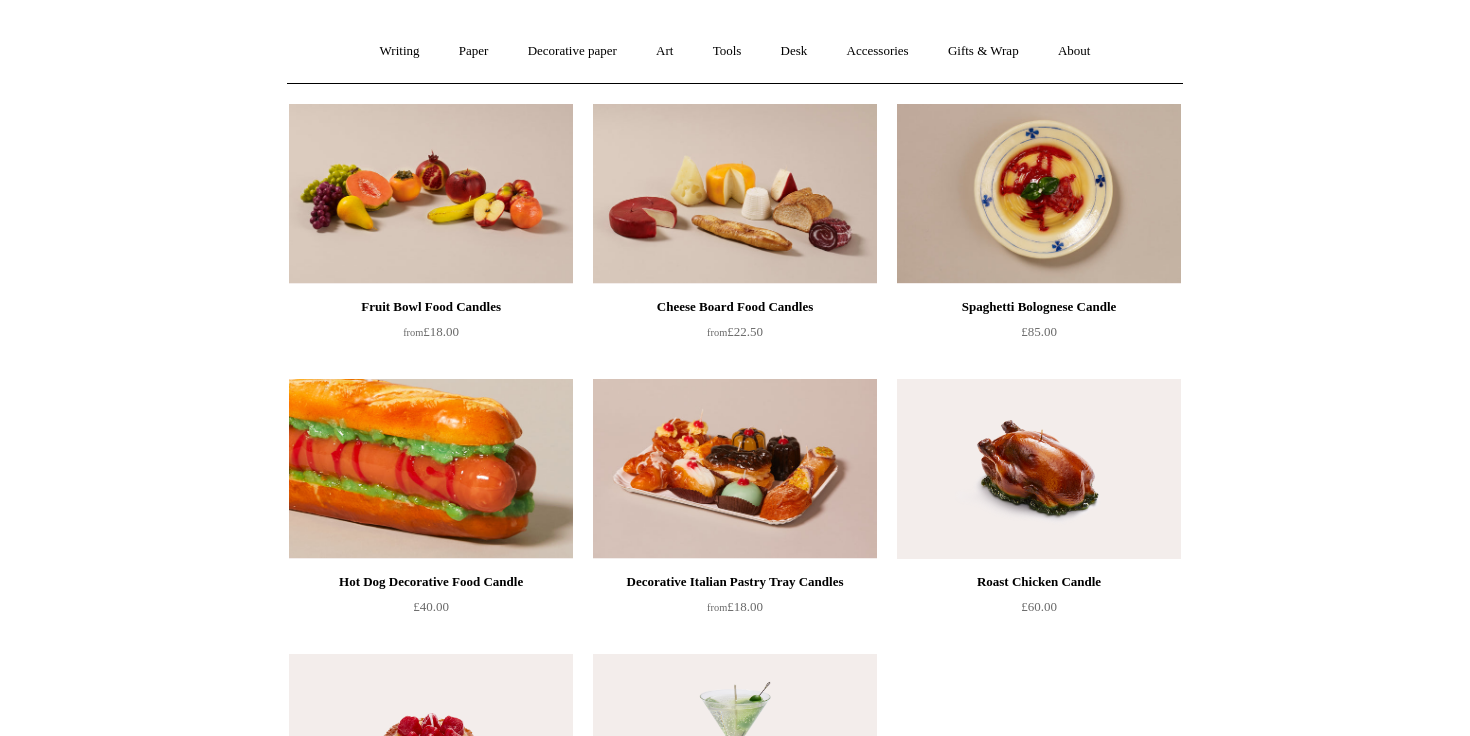 click at bounding box center (431, 469) 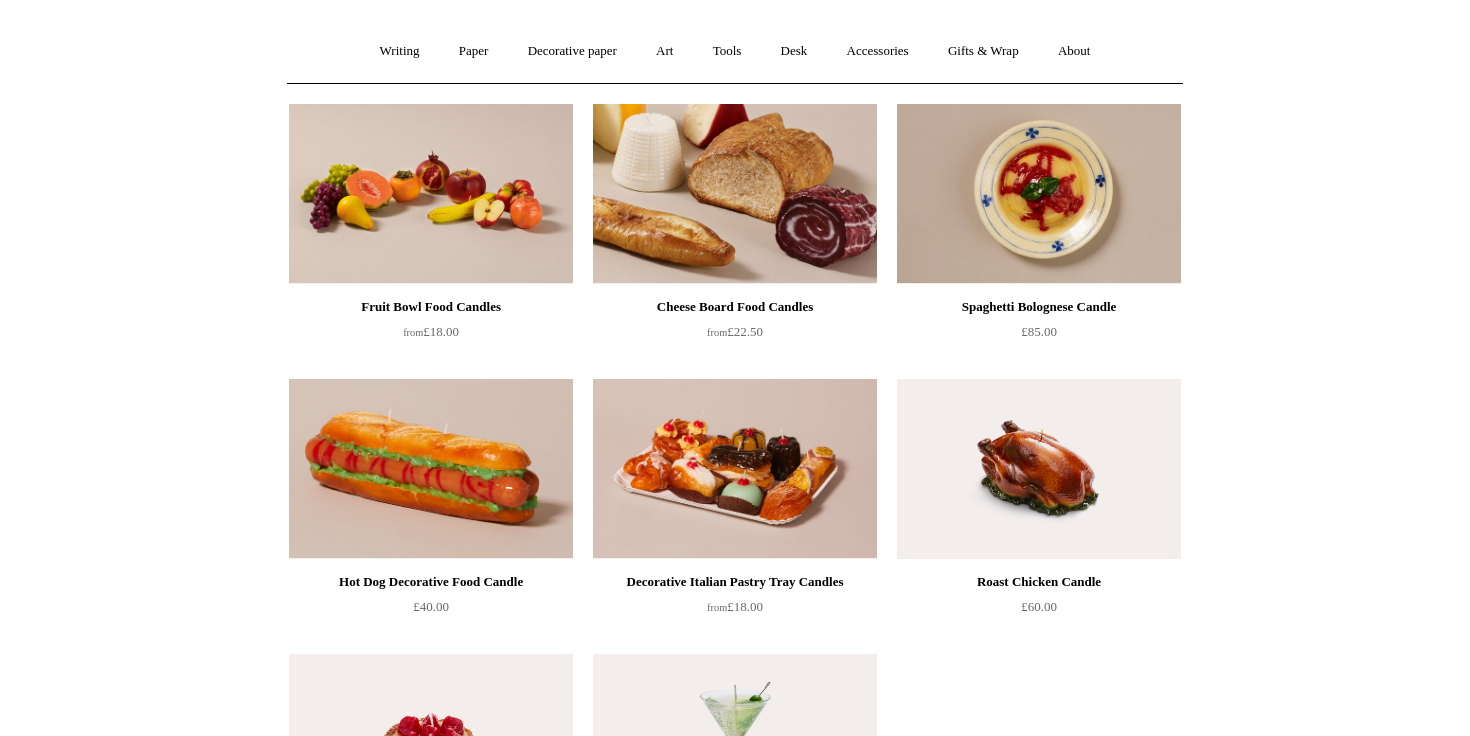 click at bounding box center [735, 194] 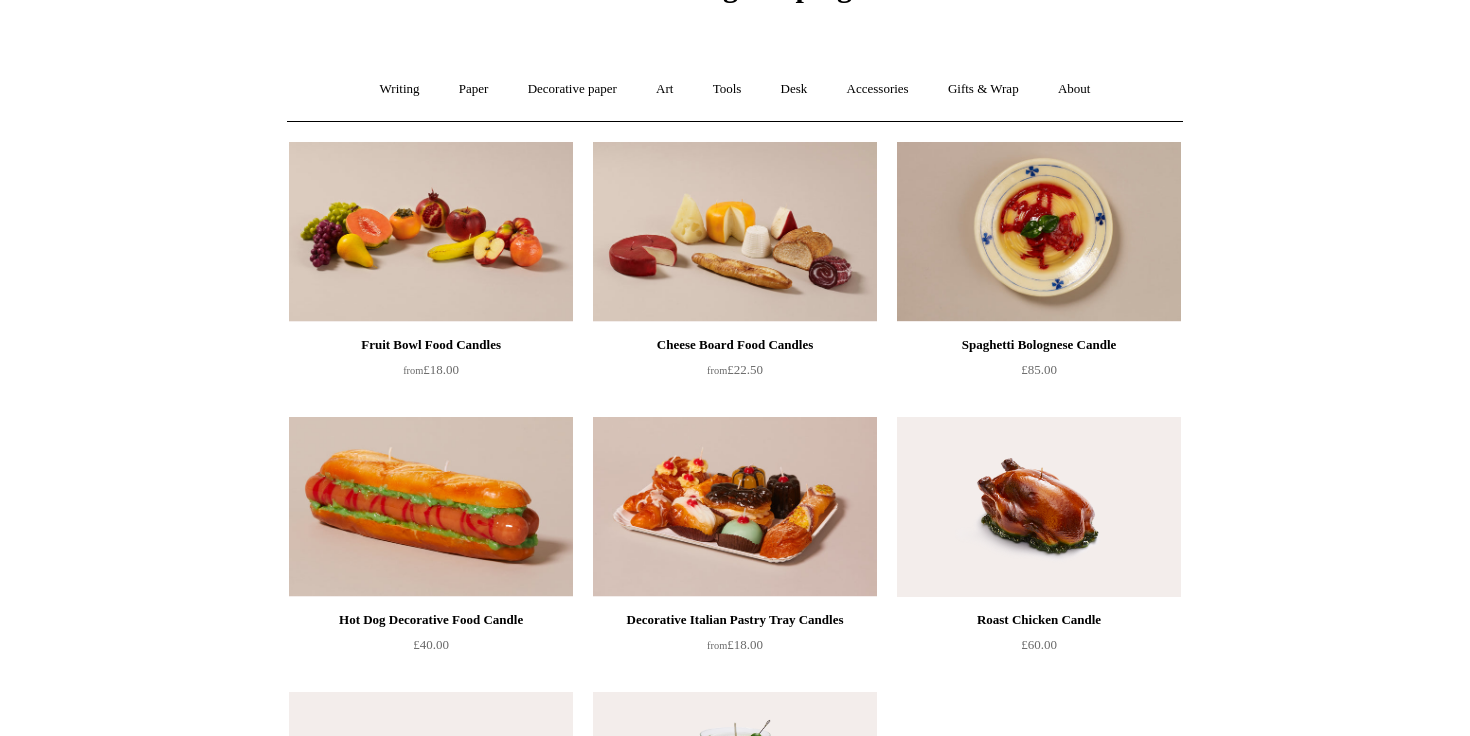 scroll, scrollTop: 117, scrollLeft: 0, axis: vertical 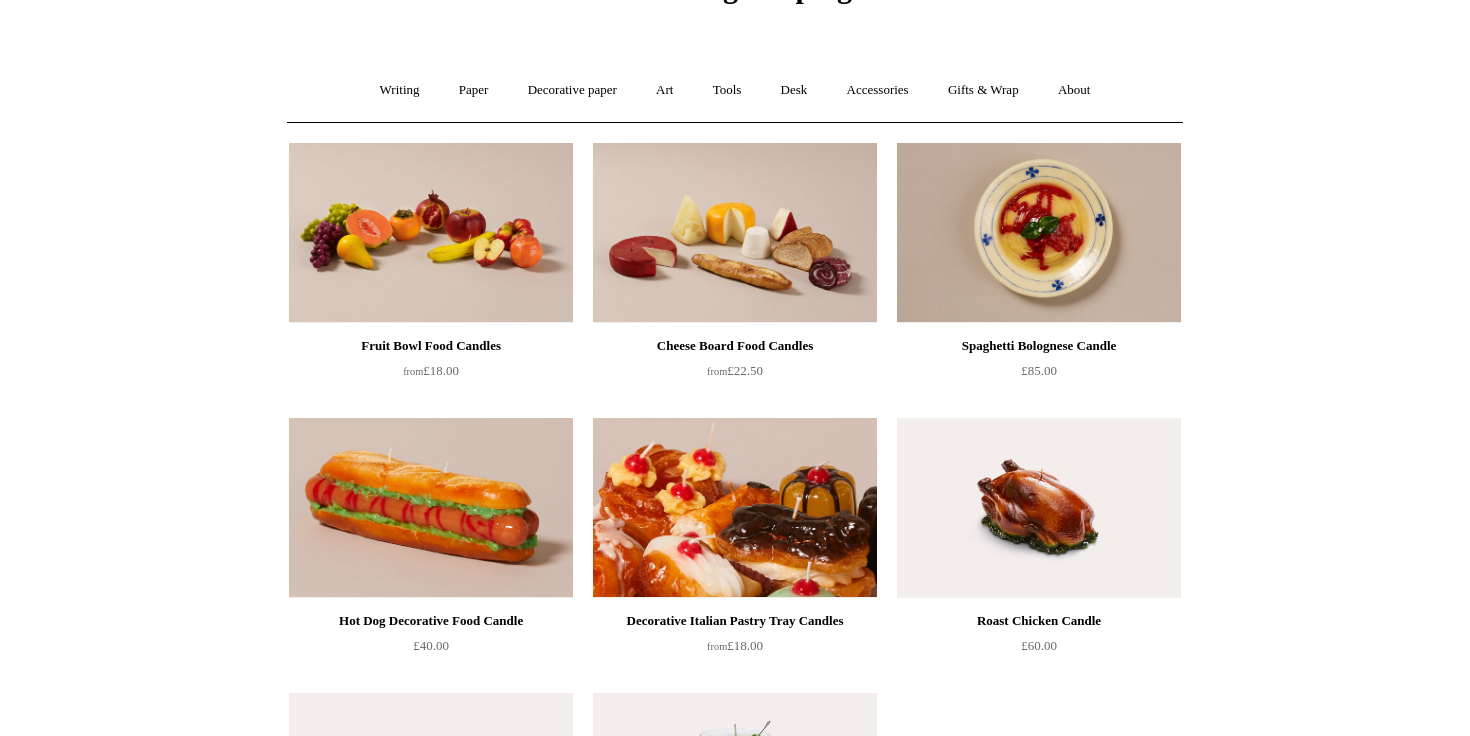 click at bounding box center (735, 508) 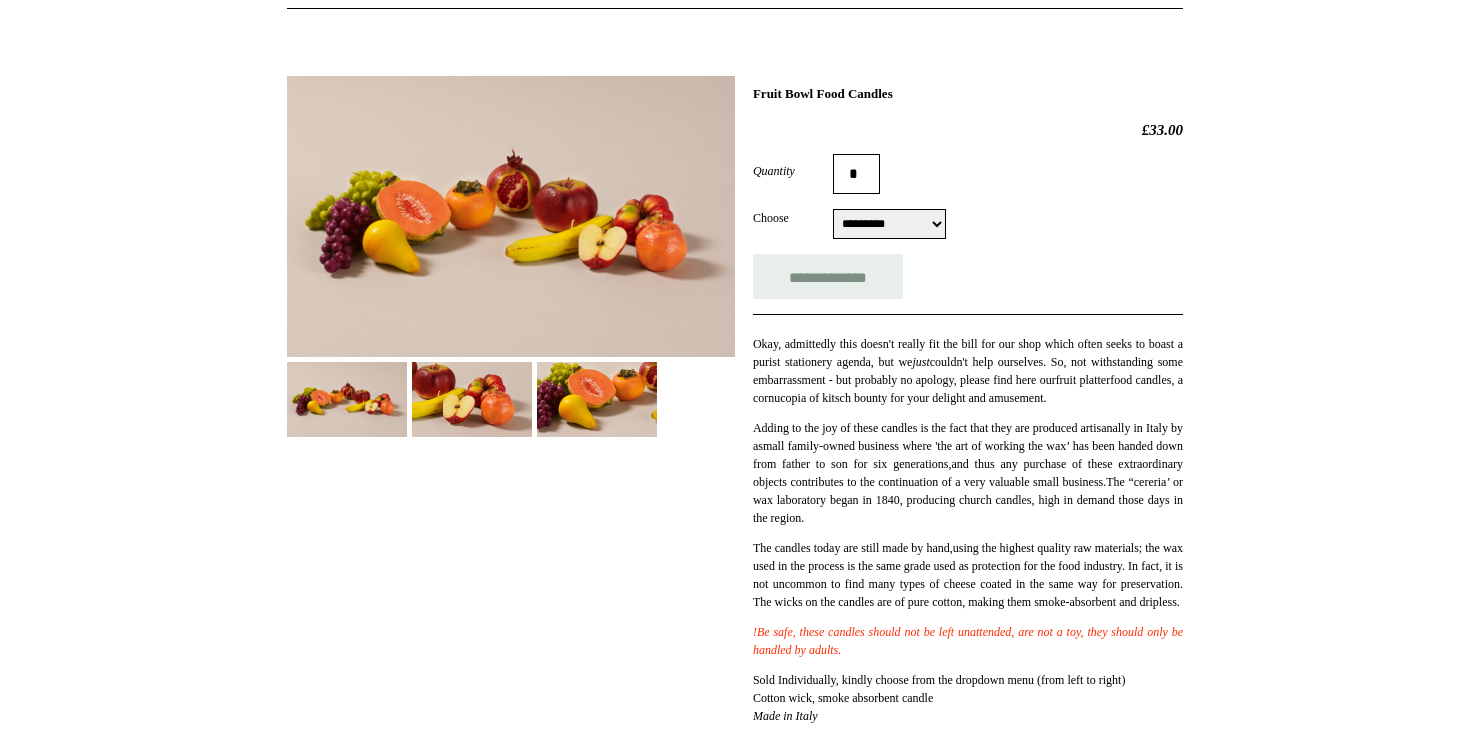 scroll, scrollTop: 235, scrollLeft: 0, axis: vertical 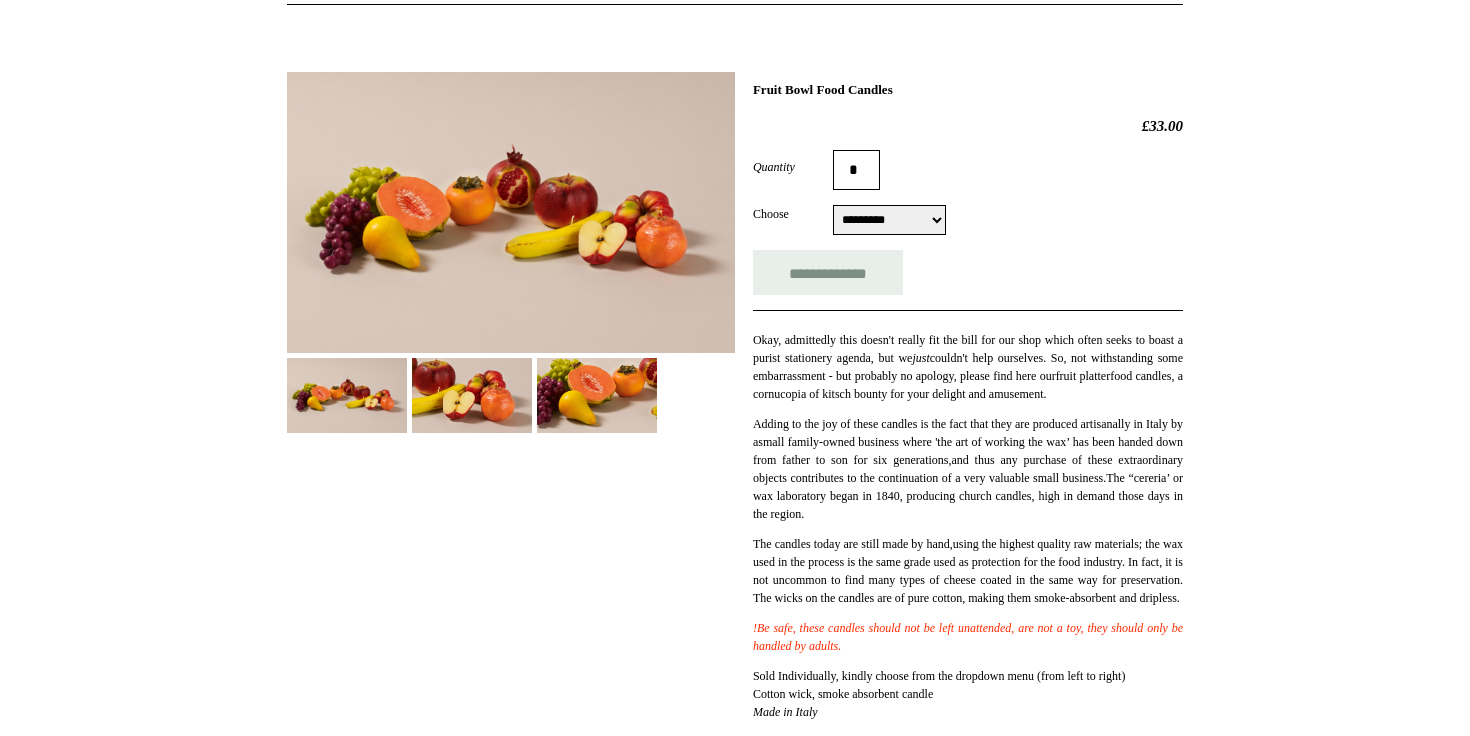 click on "**********" at bounding box center [889, 220] 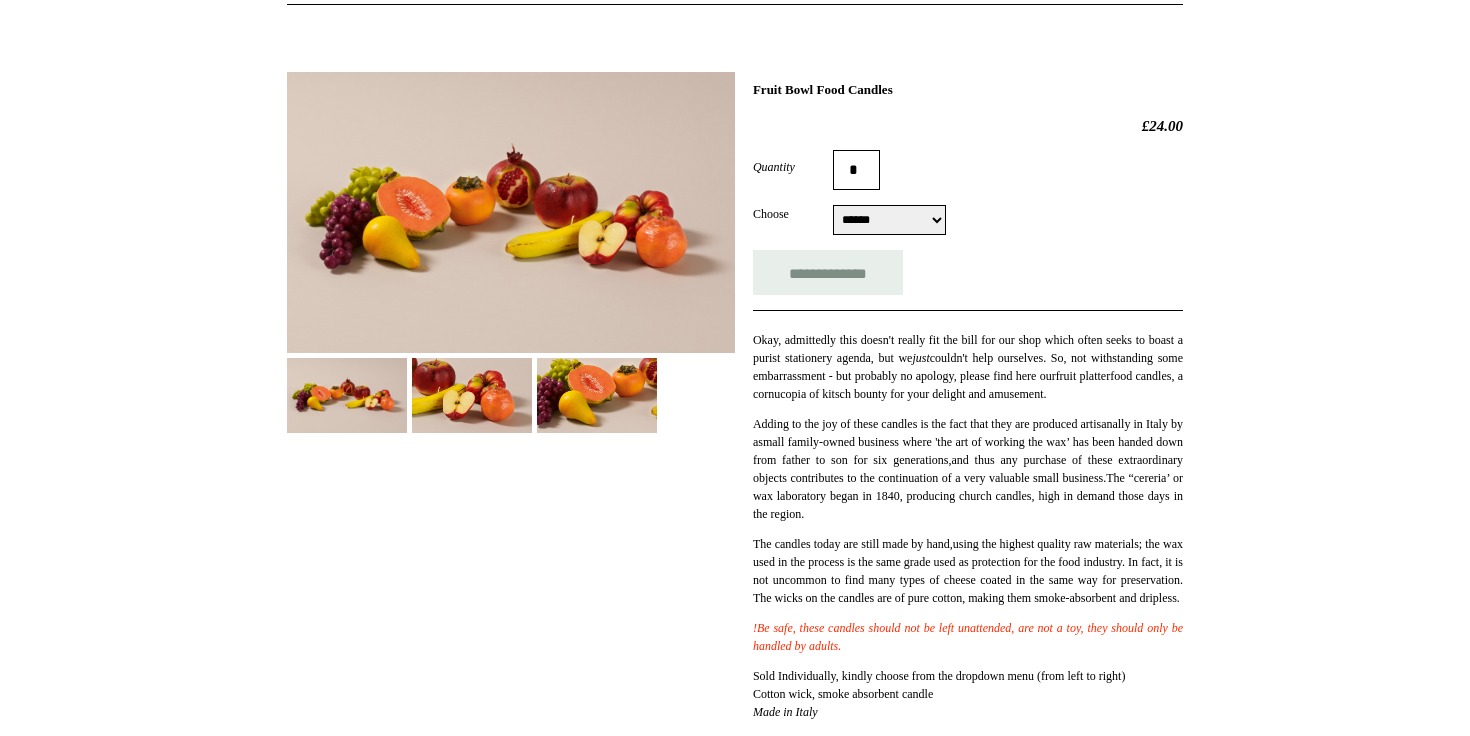 click on "**********" at bounding box center (889, 220) 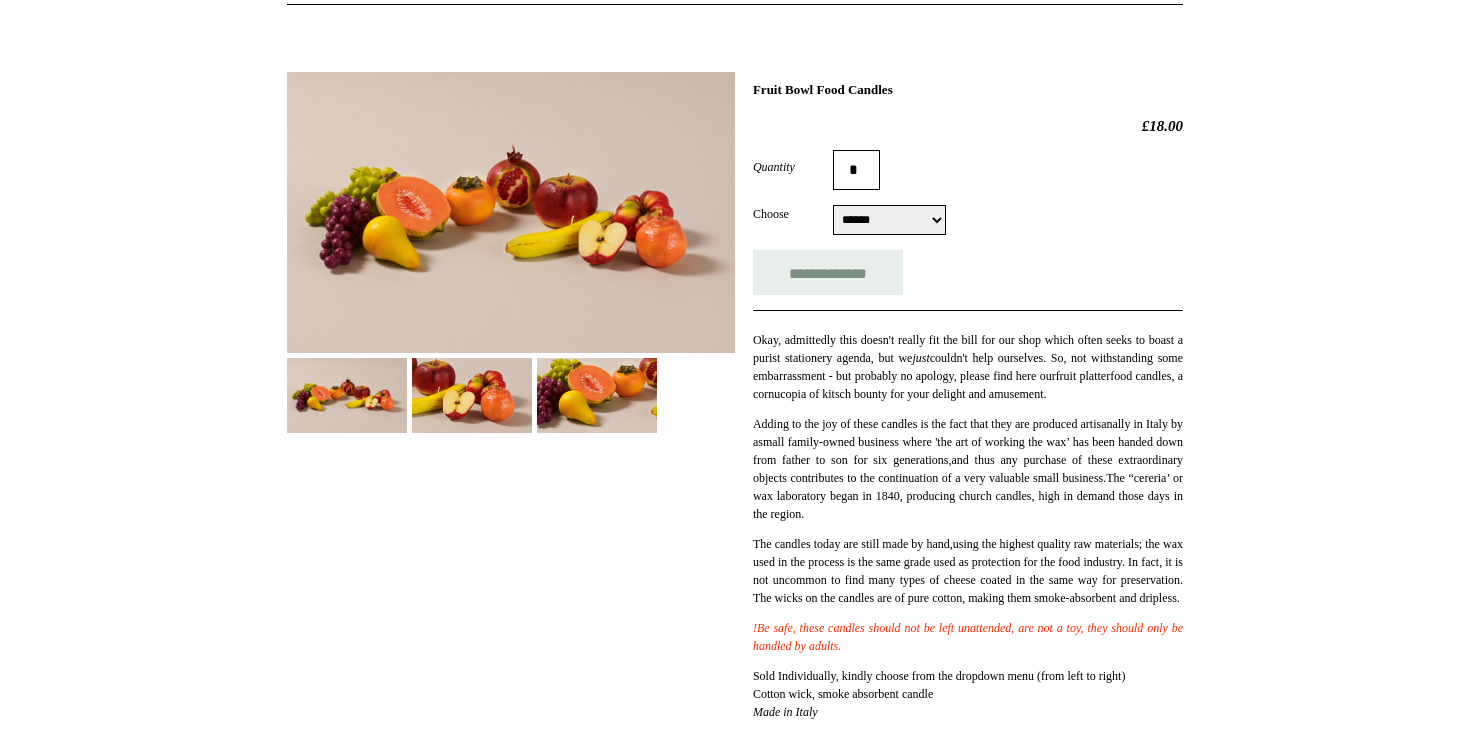click on "**********" at bounding box center (889, 220) 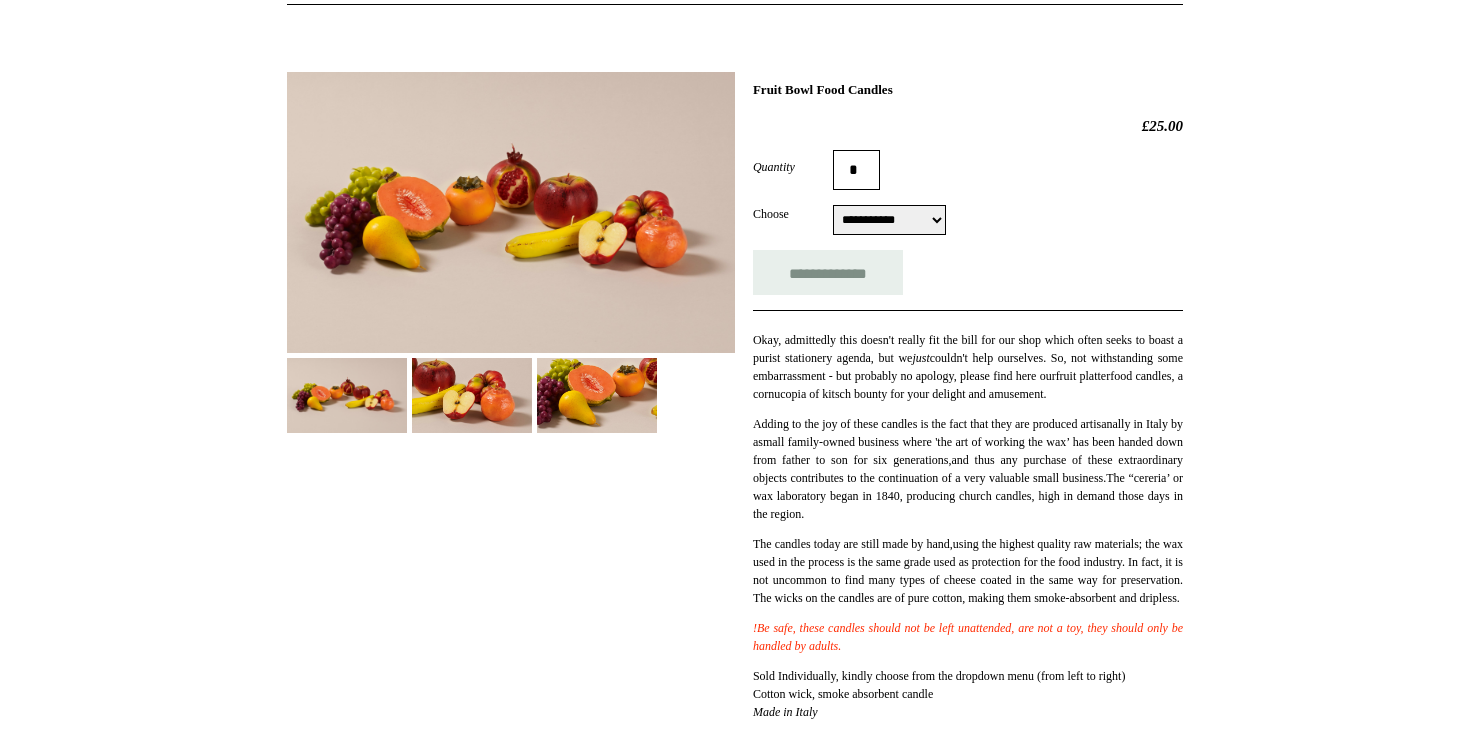 click on "**********" at bounding box center (889, 220) 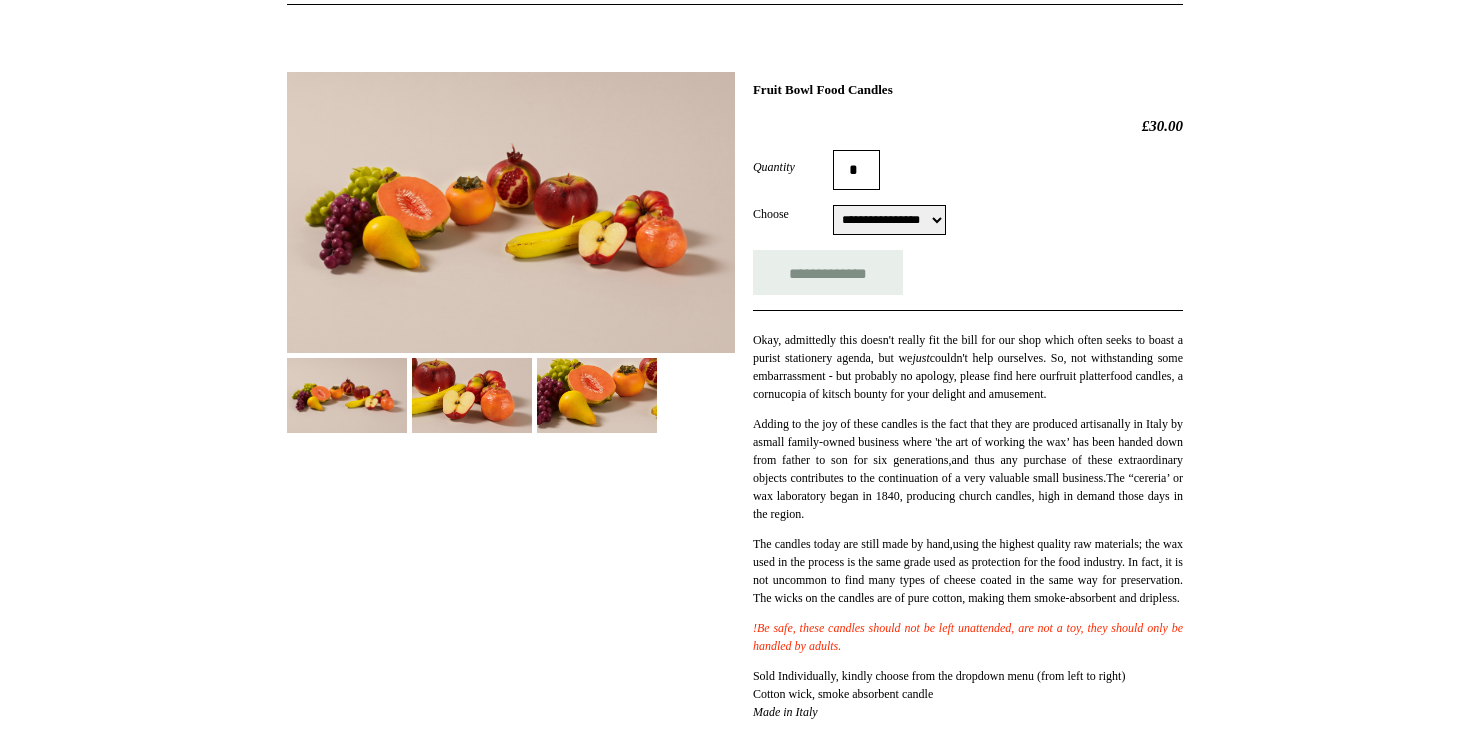 click on "**********" at bounding box center [889, 220] 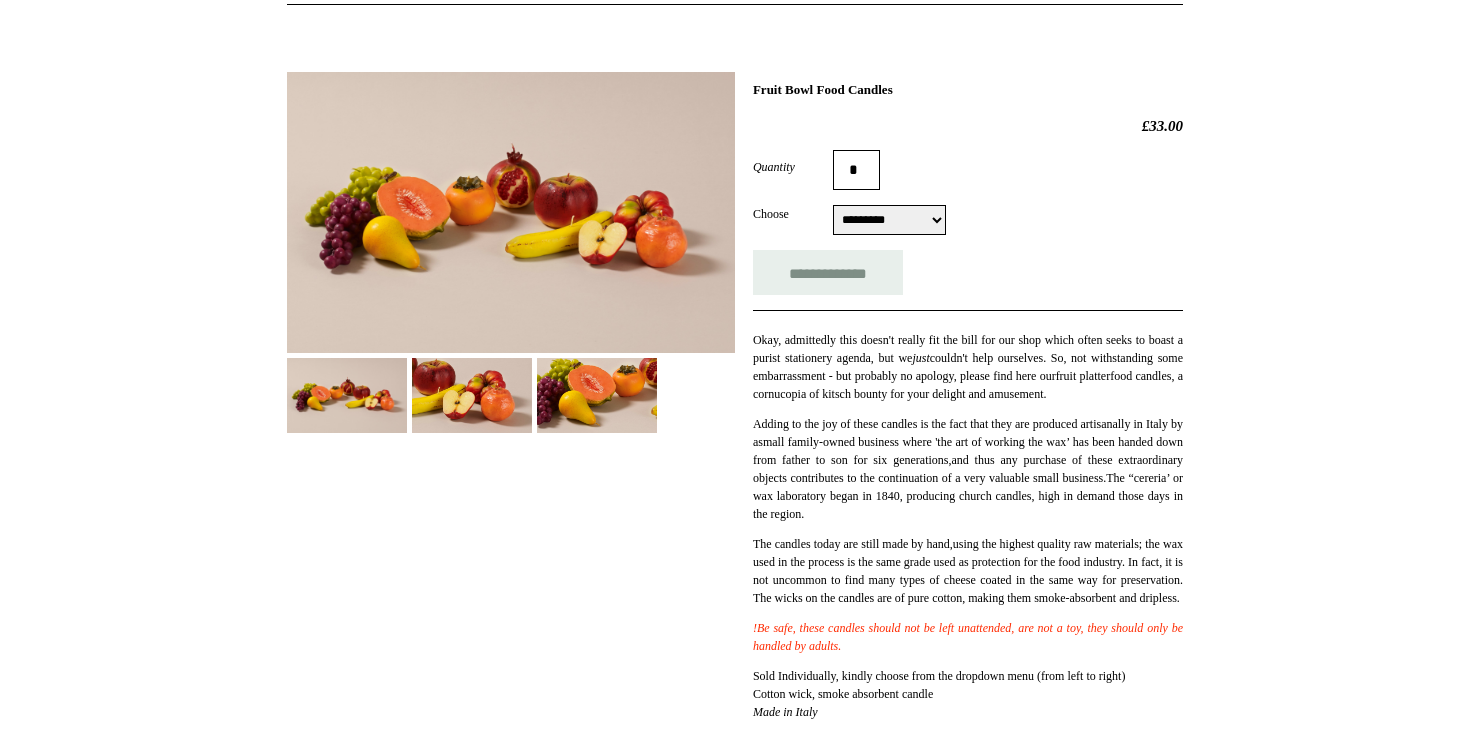 click on "**********" at bounding box center (889, 220) 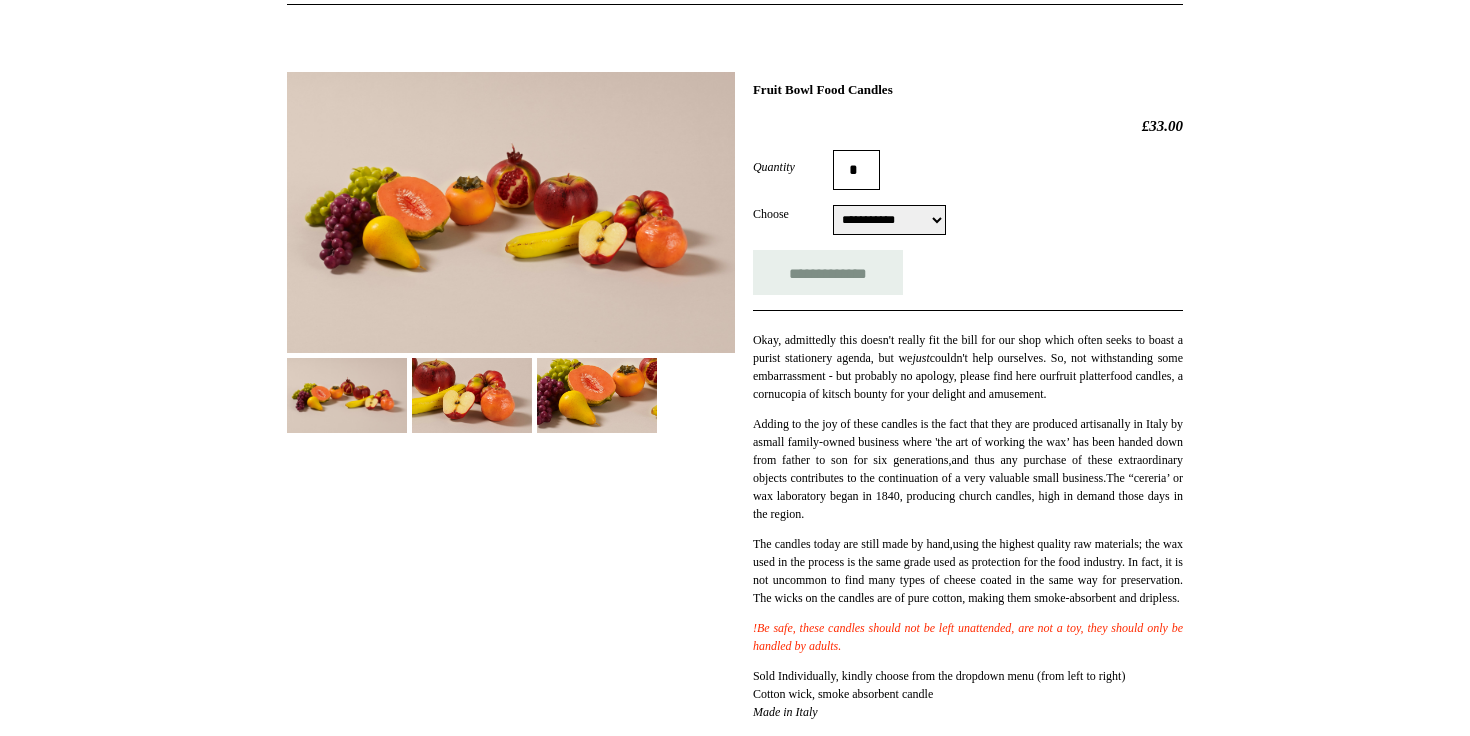 click on "**********" at bounding box center (889, 220) 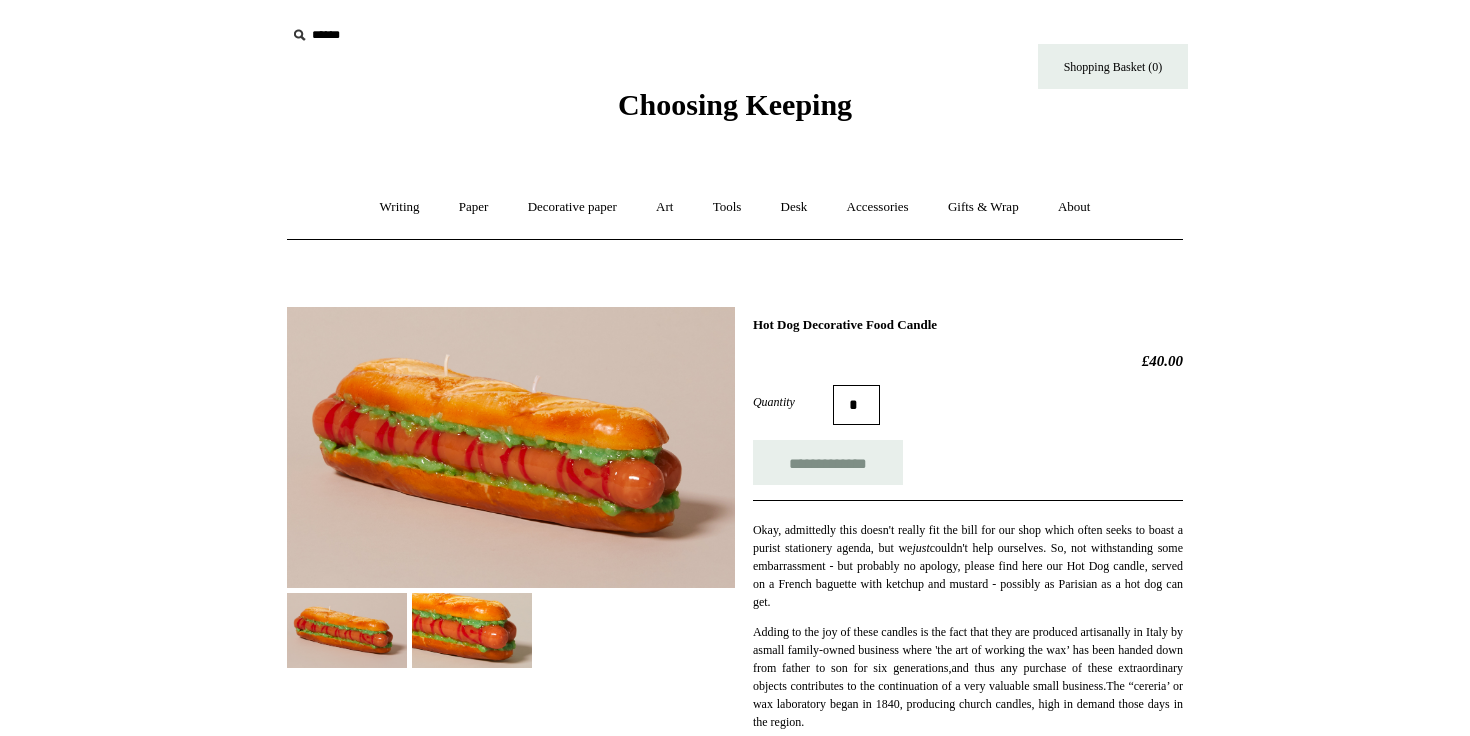 scroll, scrollTop: 0, scrollLeft: 0, axis: both 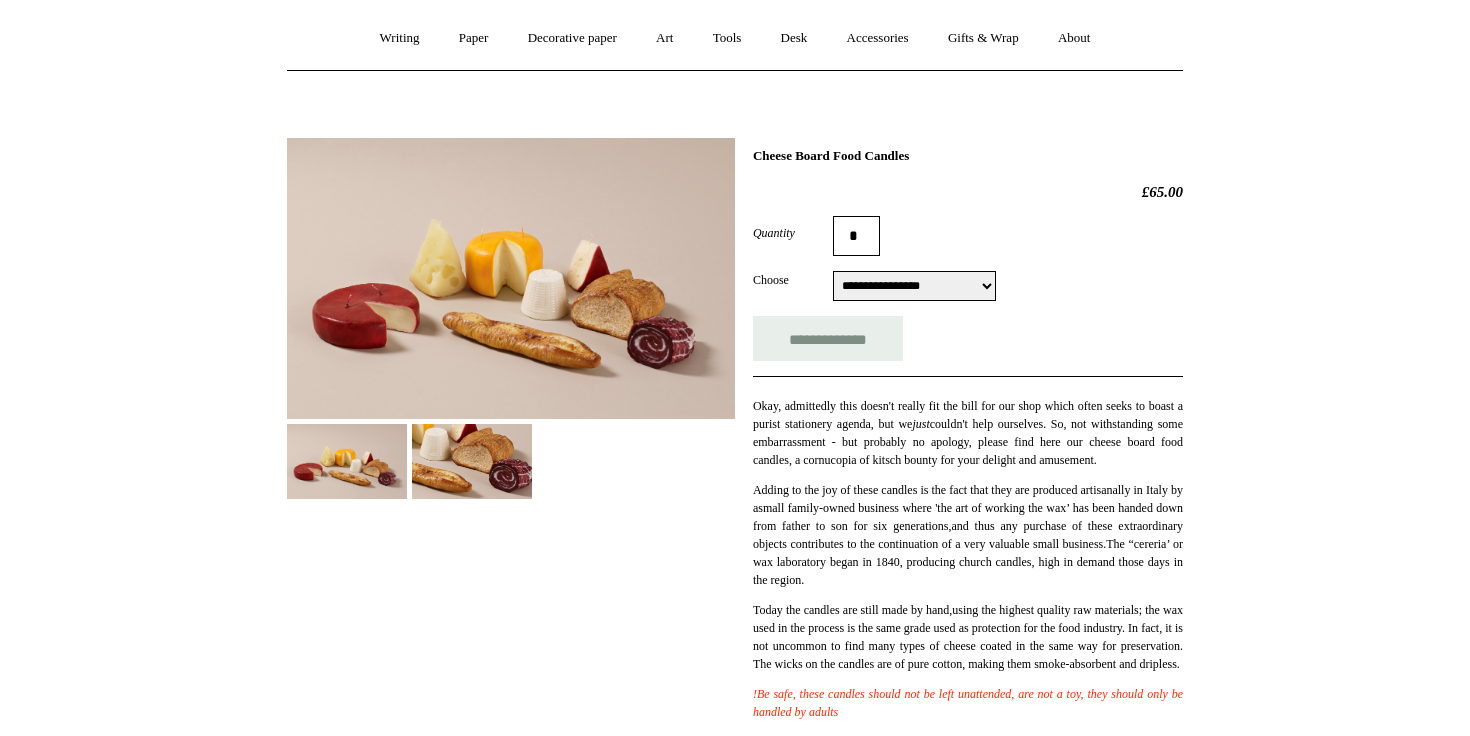 click on "**********" at bounding box center (914, 286) 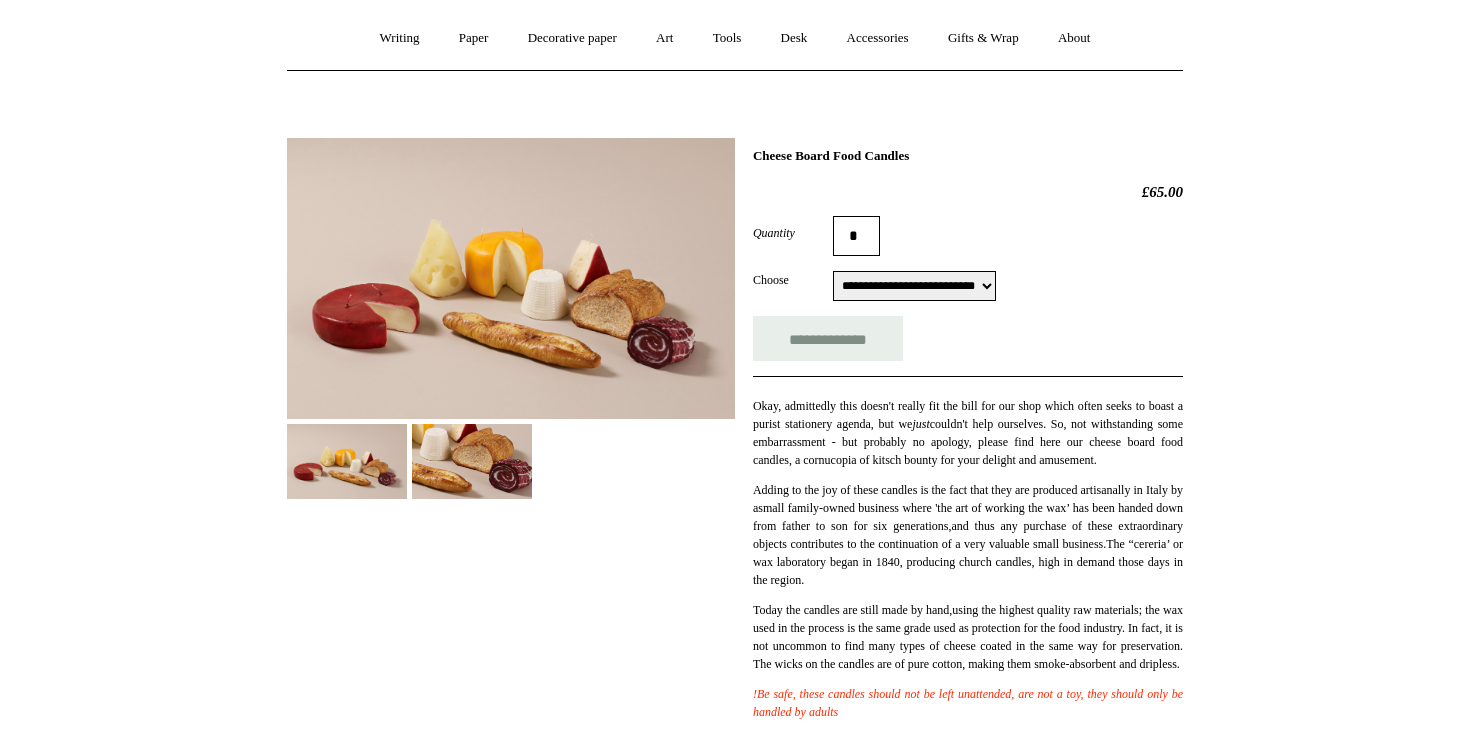 click on "**********" at bounding box center [914, 286] 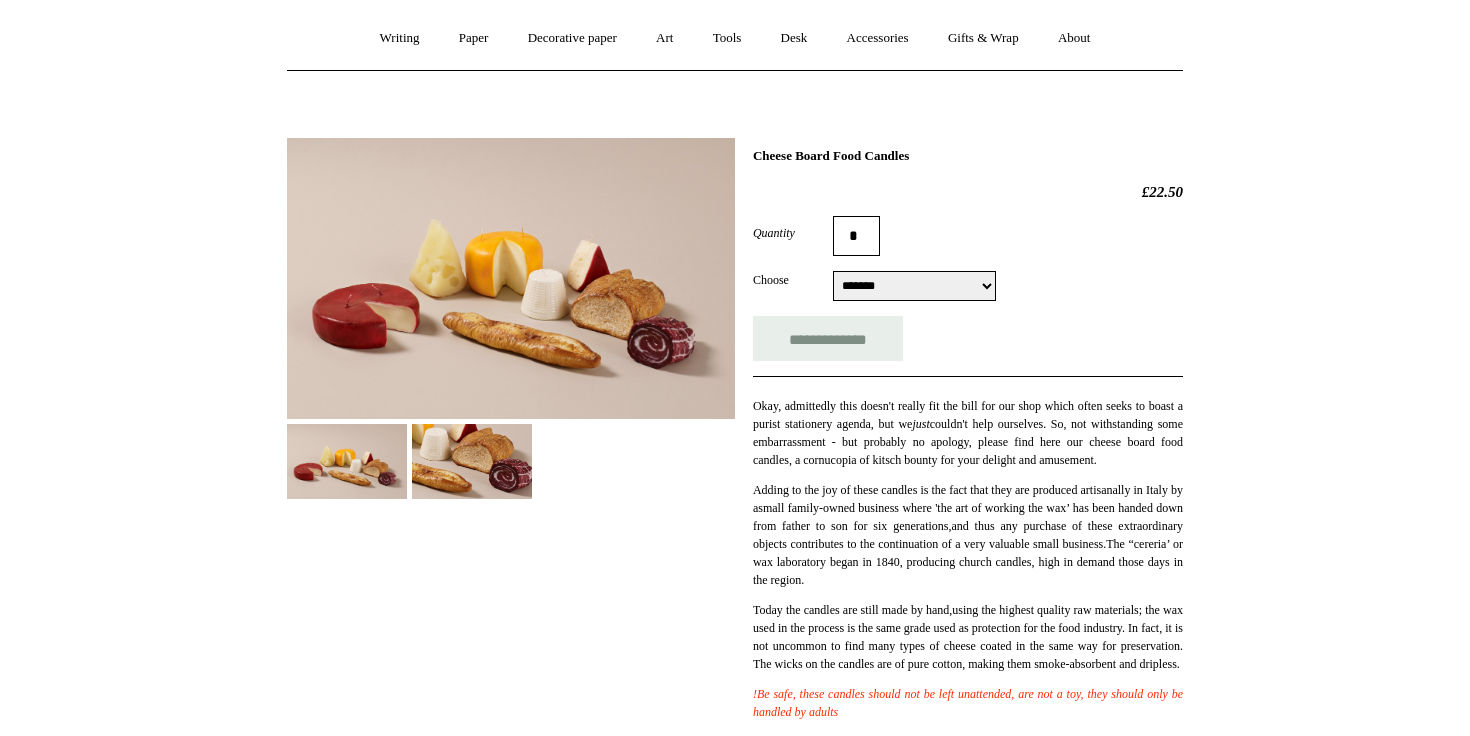 click on "**********" at bounding box center [914, 286] 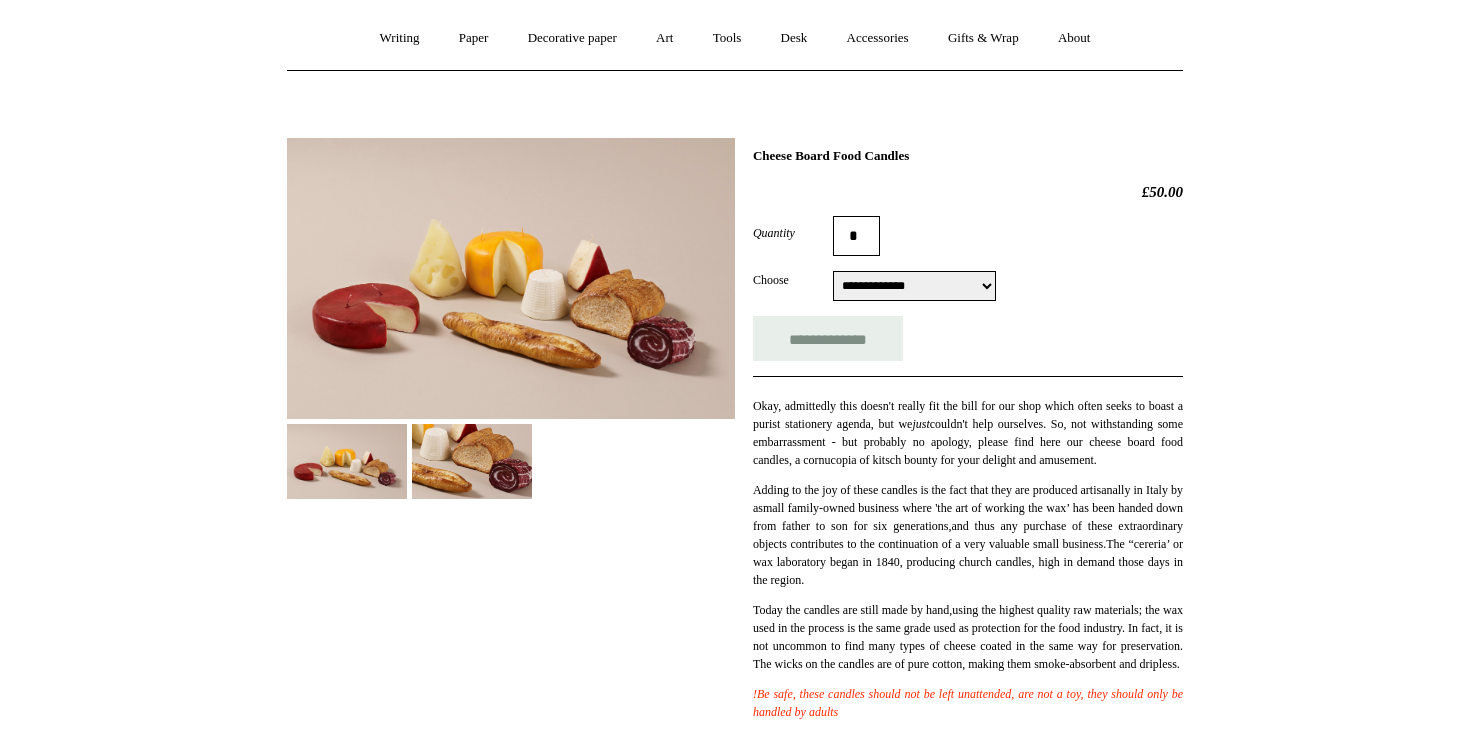 click on "**********" at bounding box center (914, 286) 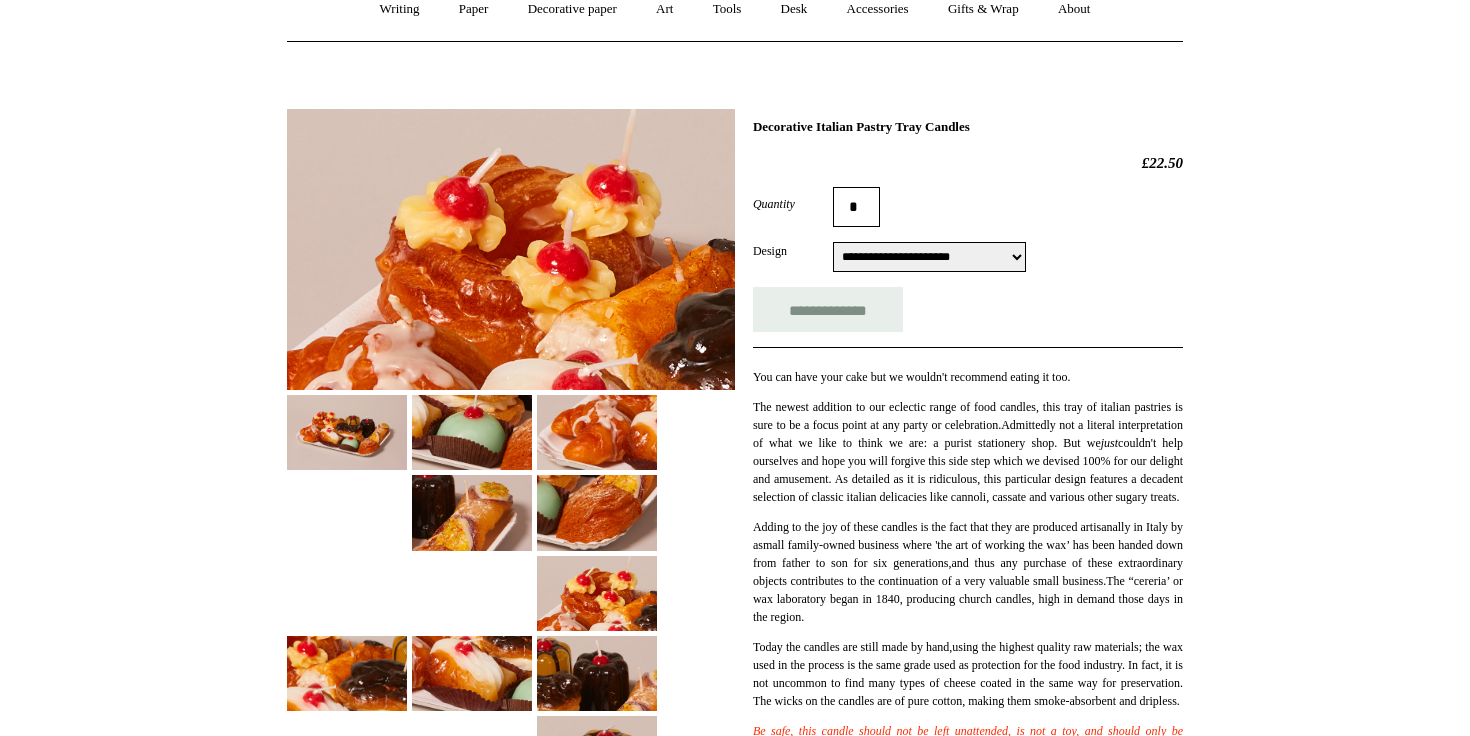 scroll, scrollTop: 192, scrollLeft: 0, axis: vertical 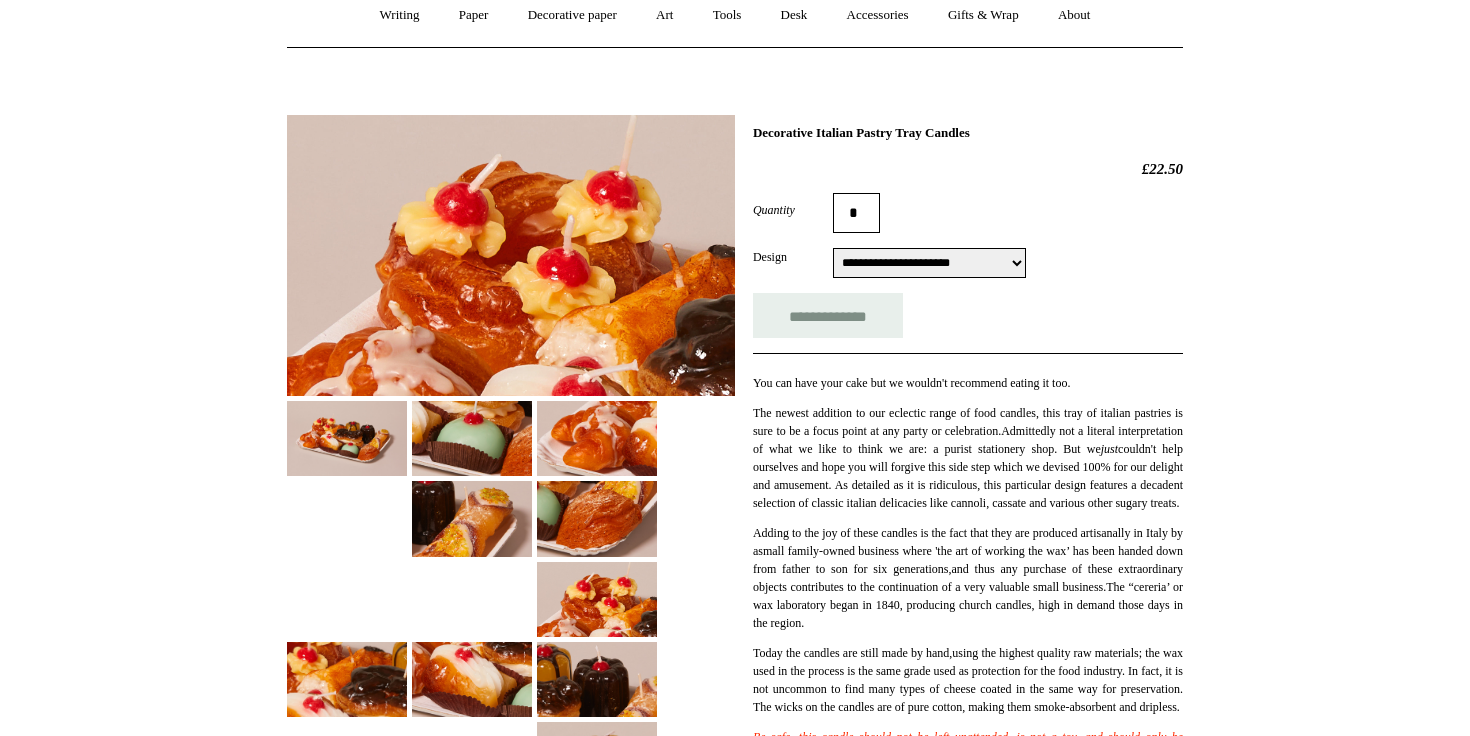 click on "**********" at bounding box center [929, 263] 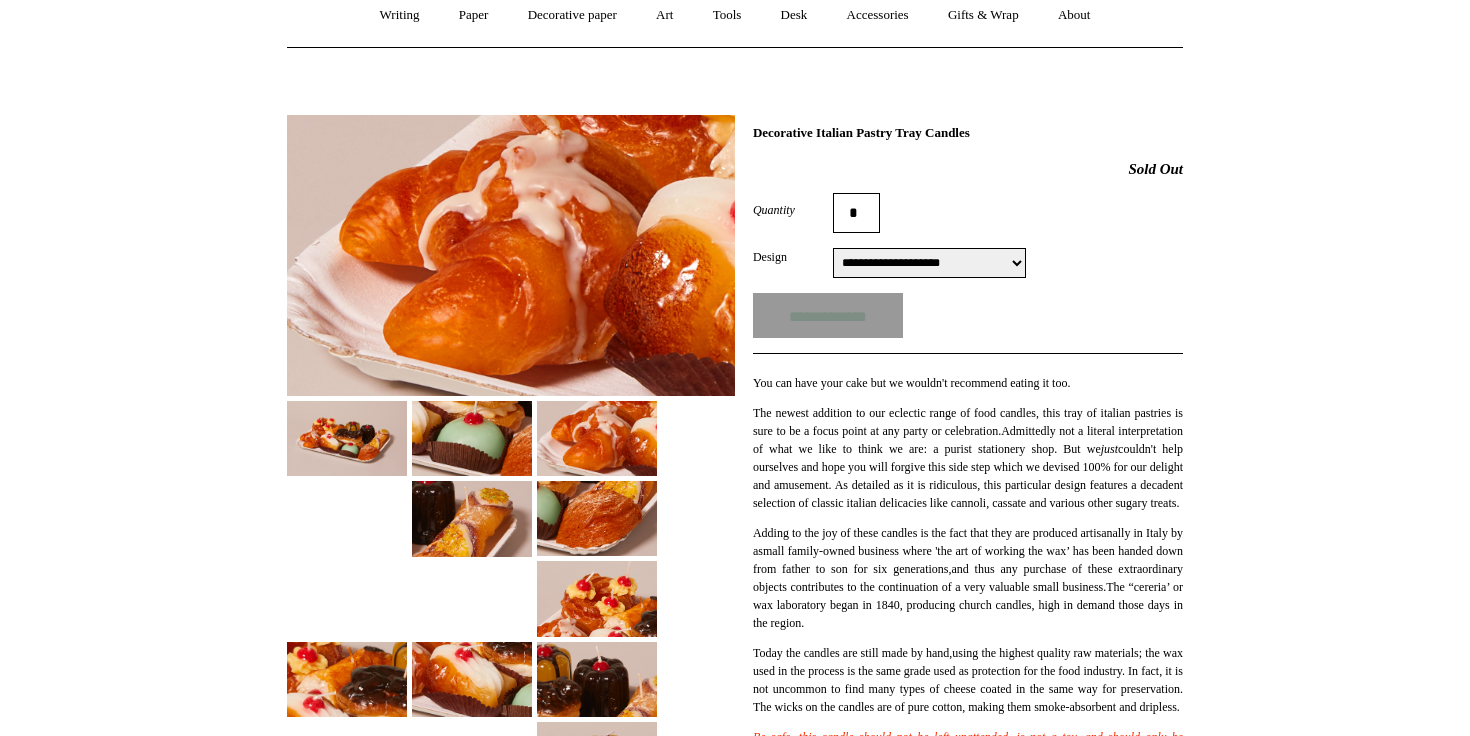click on "**********" at bounding box center [929, 263] 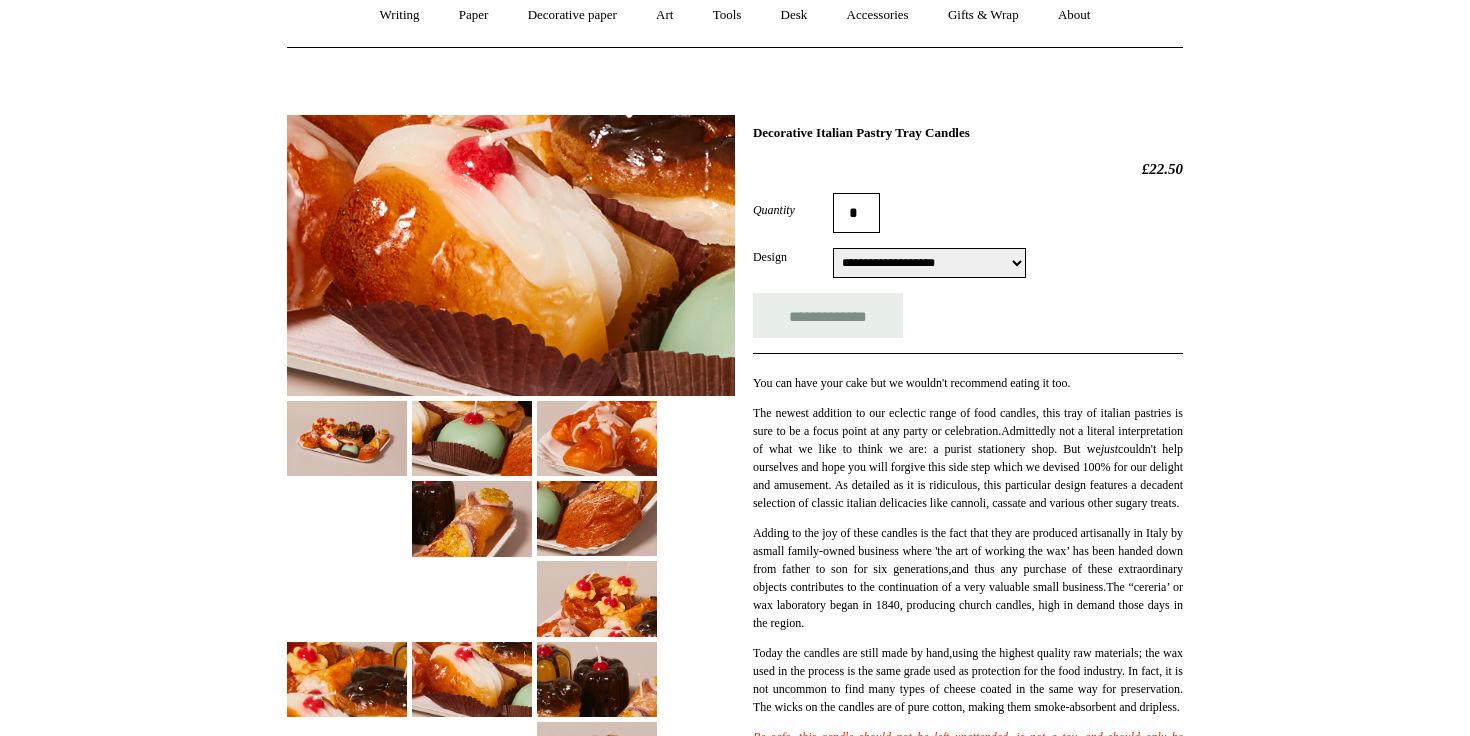 click on "**********" at bounding box center (929, 263) 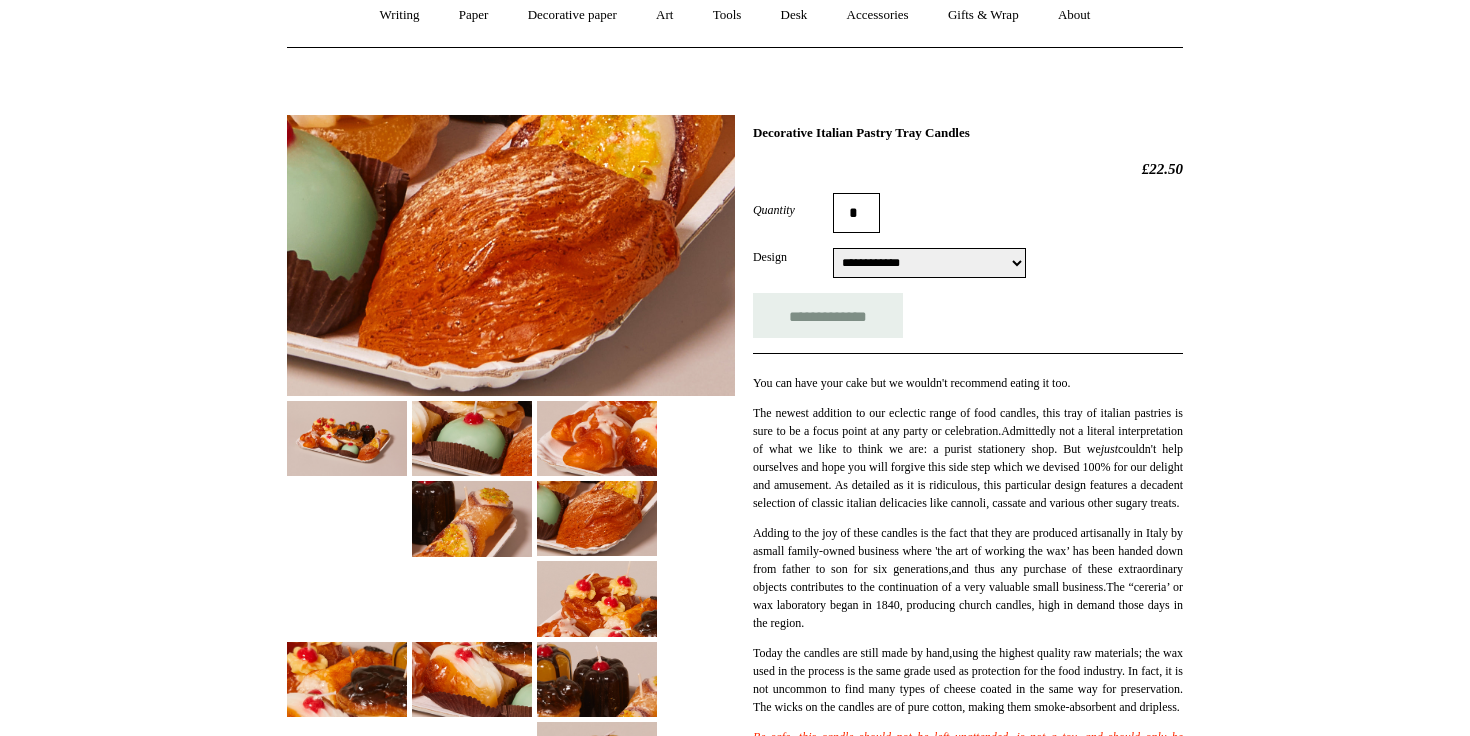 click on "**********" at bounding box center (929, 263) 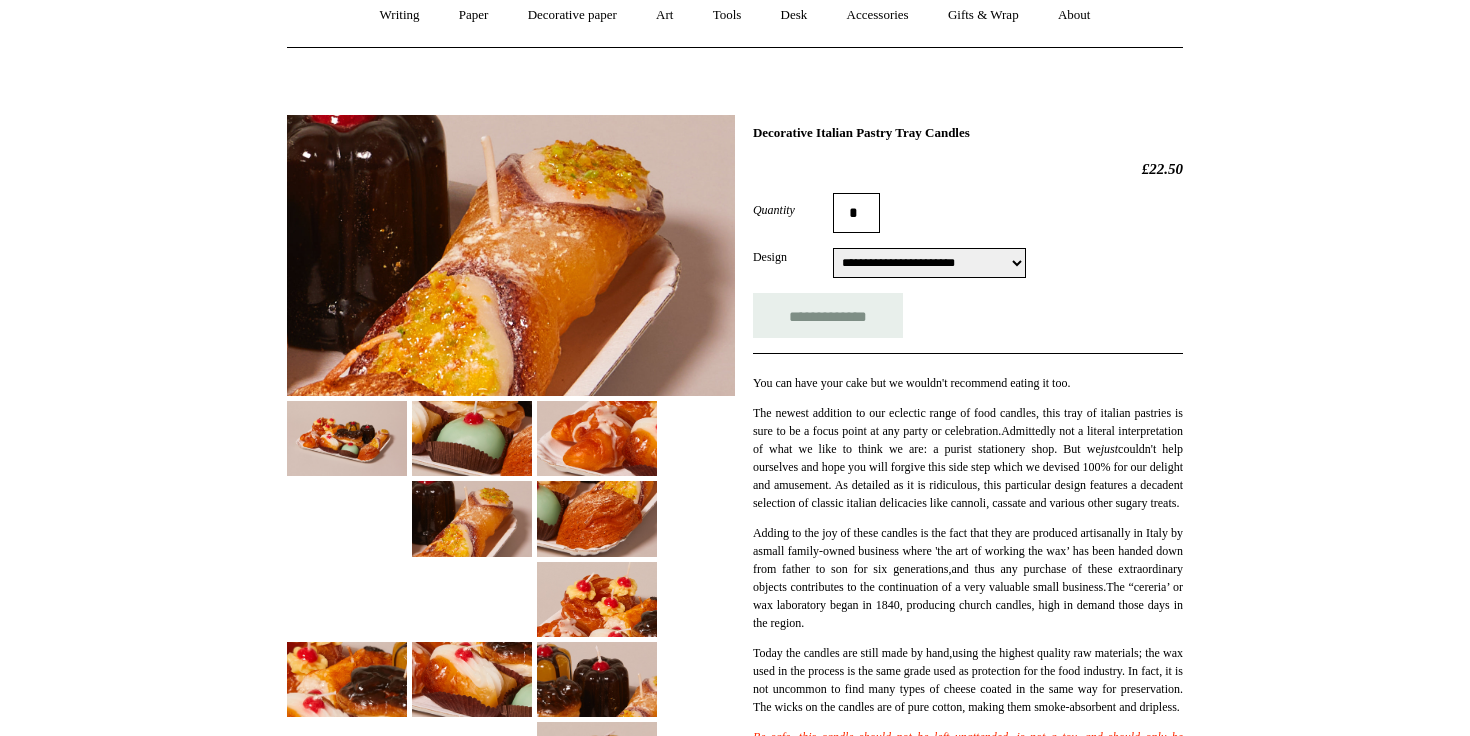 click on "**********" at bounding box center (929, 263) 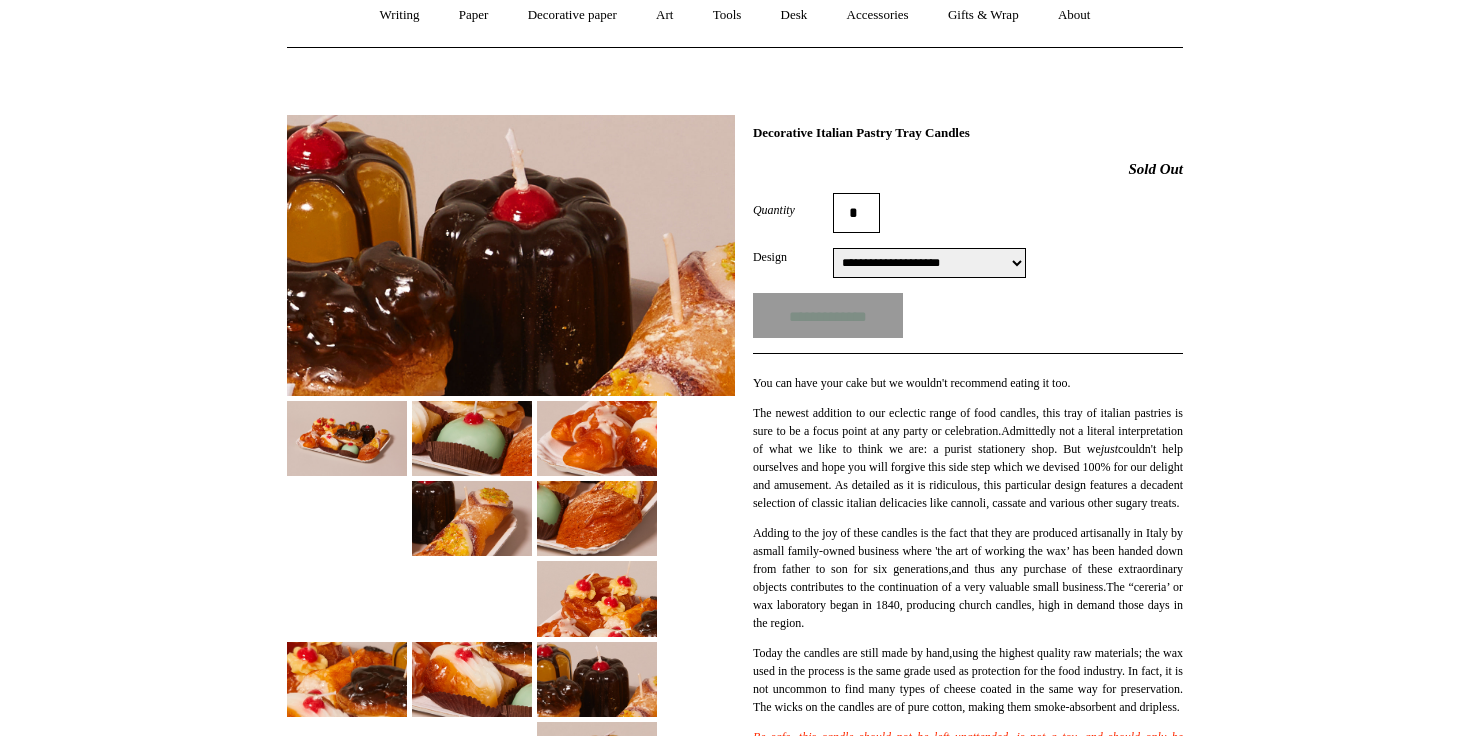 click on "**********" at bounding box center [929, 263] 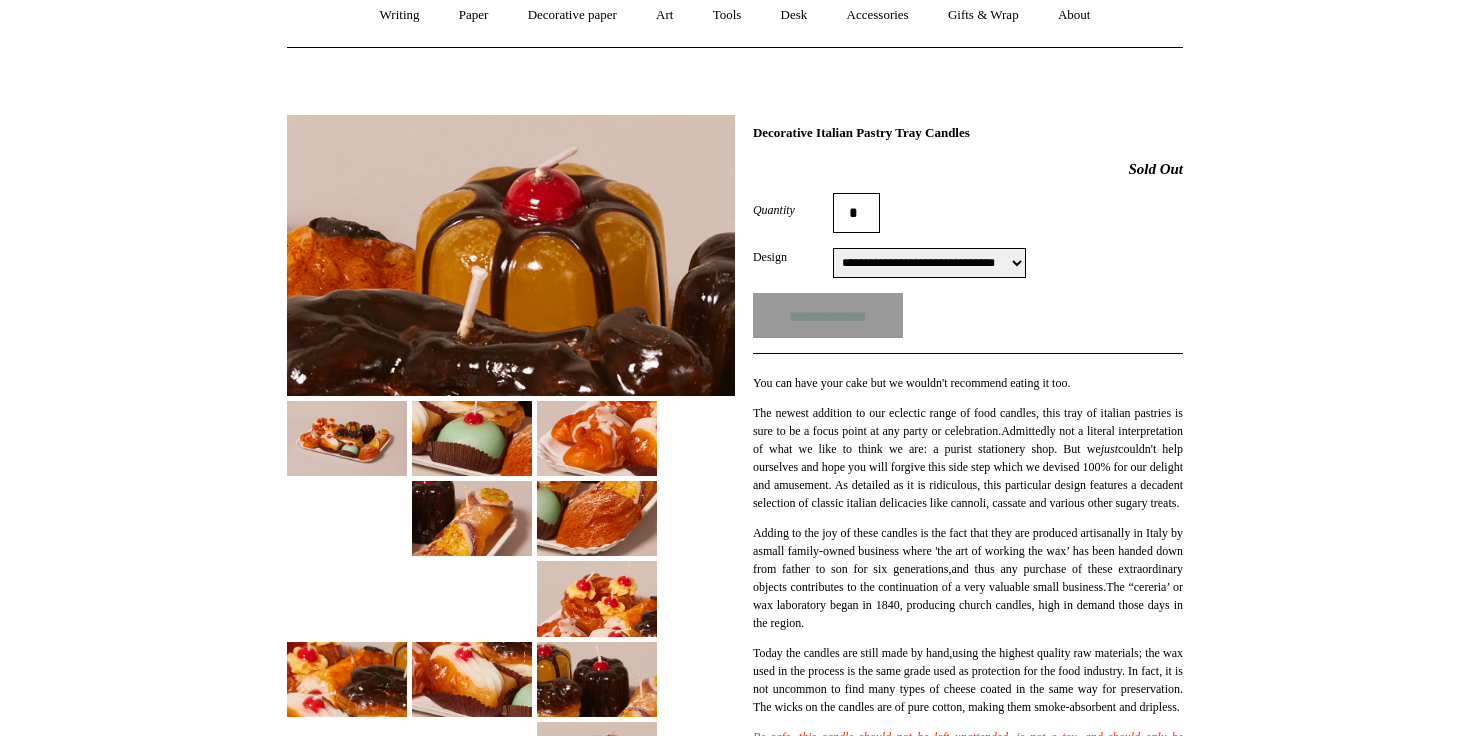 click on "**********" at bounding box center (929, 263) 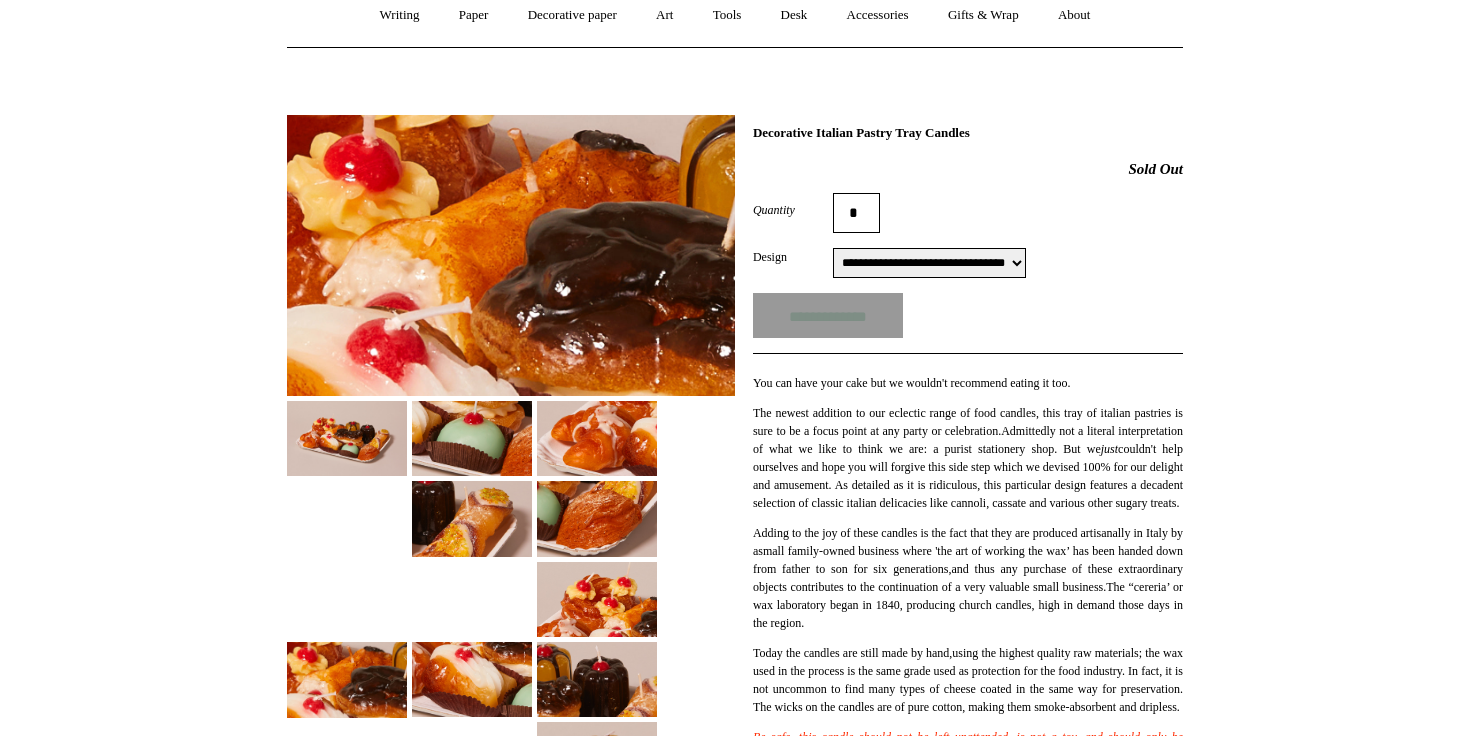 click on "**********" at bounding box center [929, 263] 